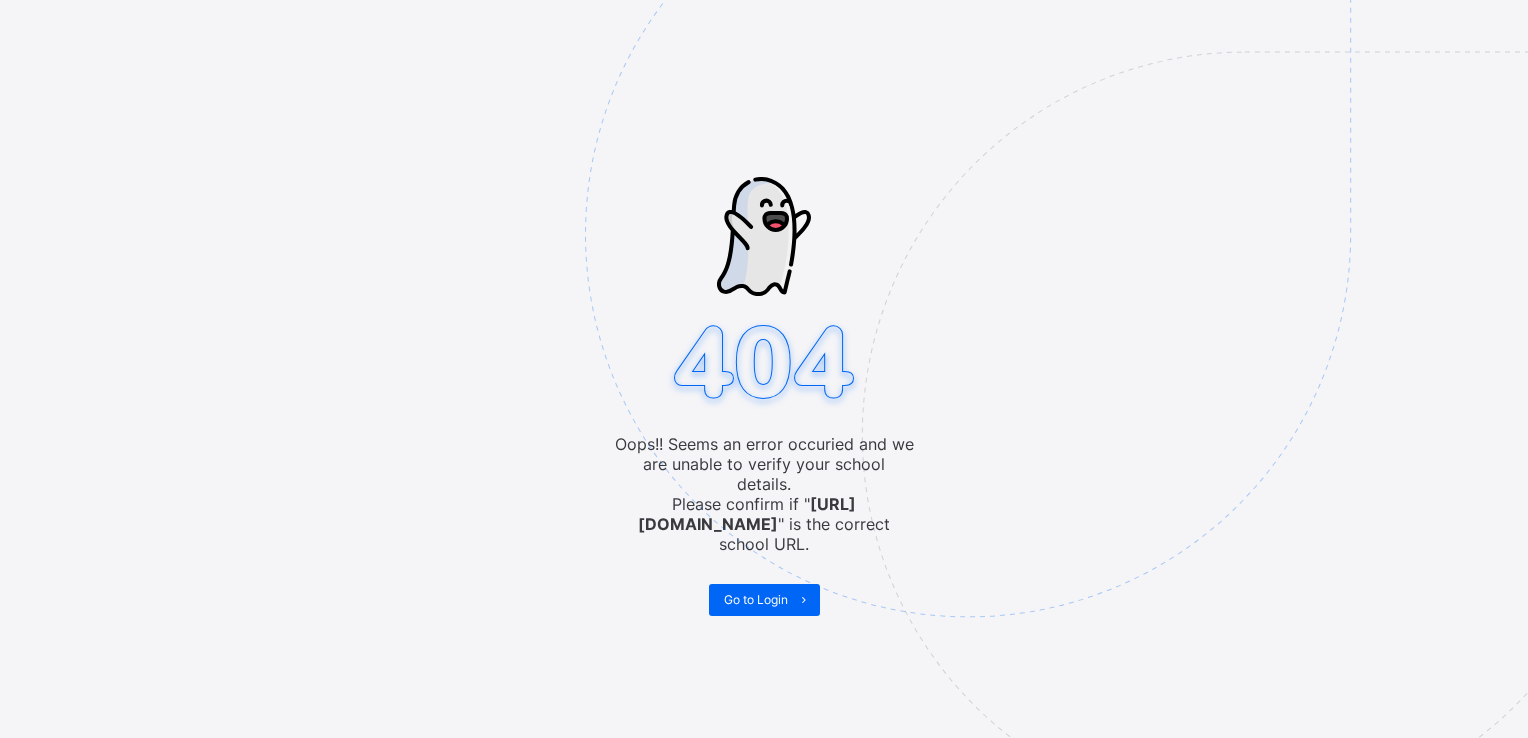 scroll, scrollTop: 0, scrollLeft: 0, axis: both 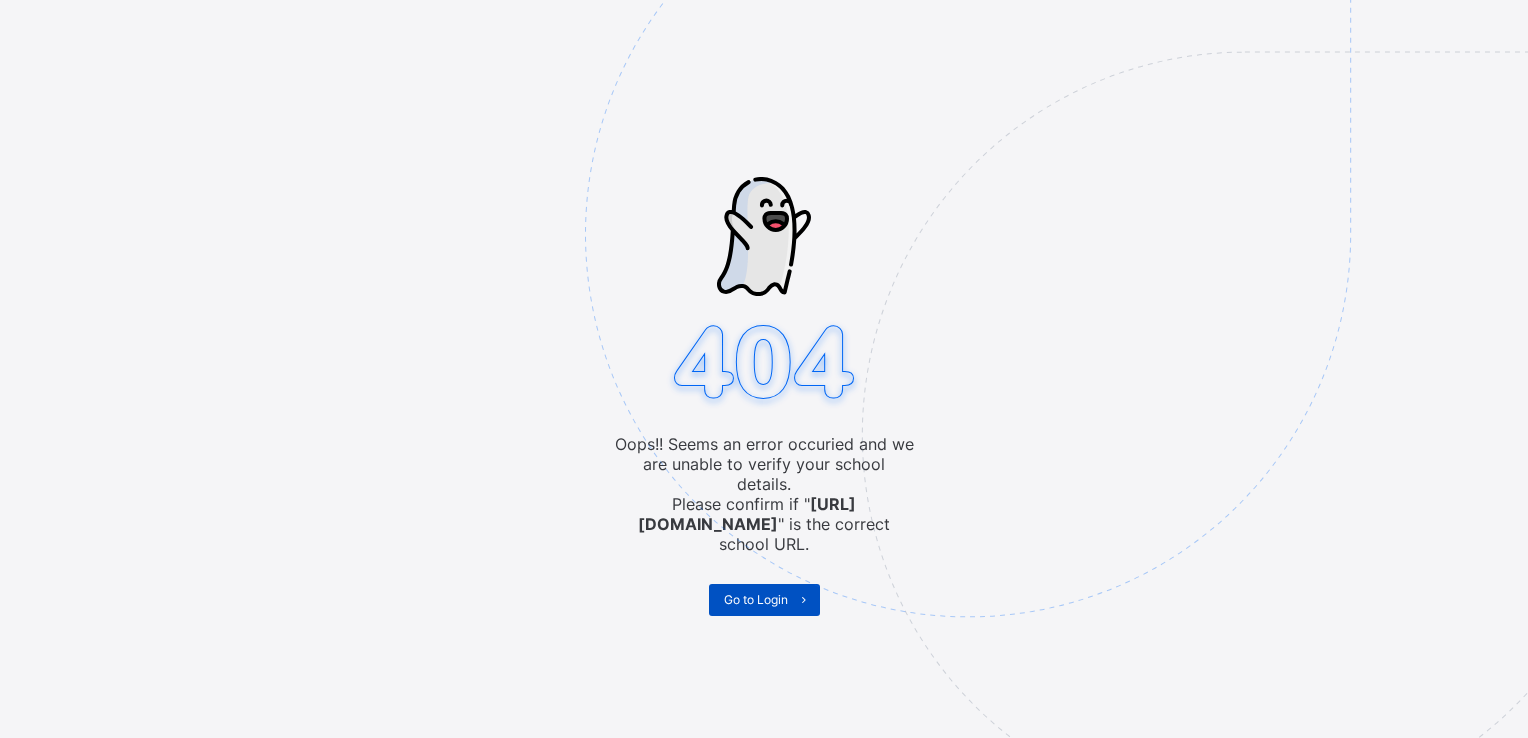 click on "Go to Login" at bounding box center (756, 599) 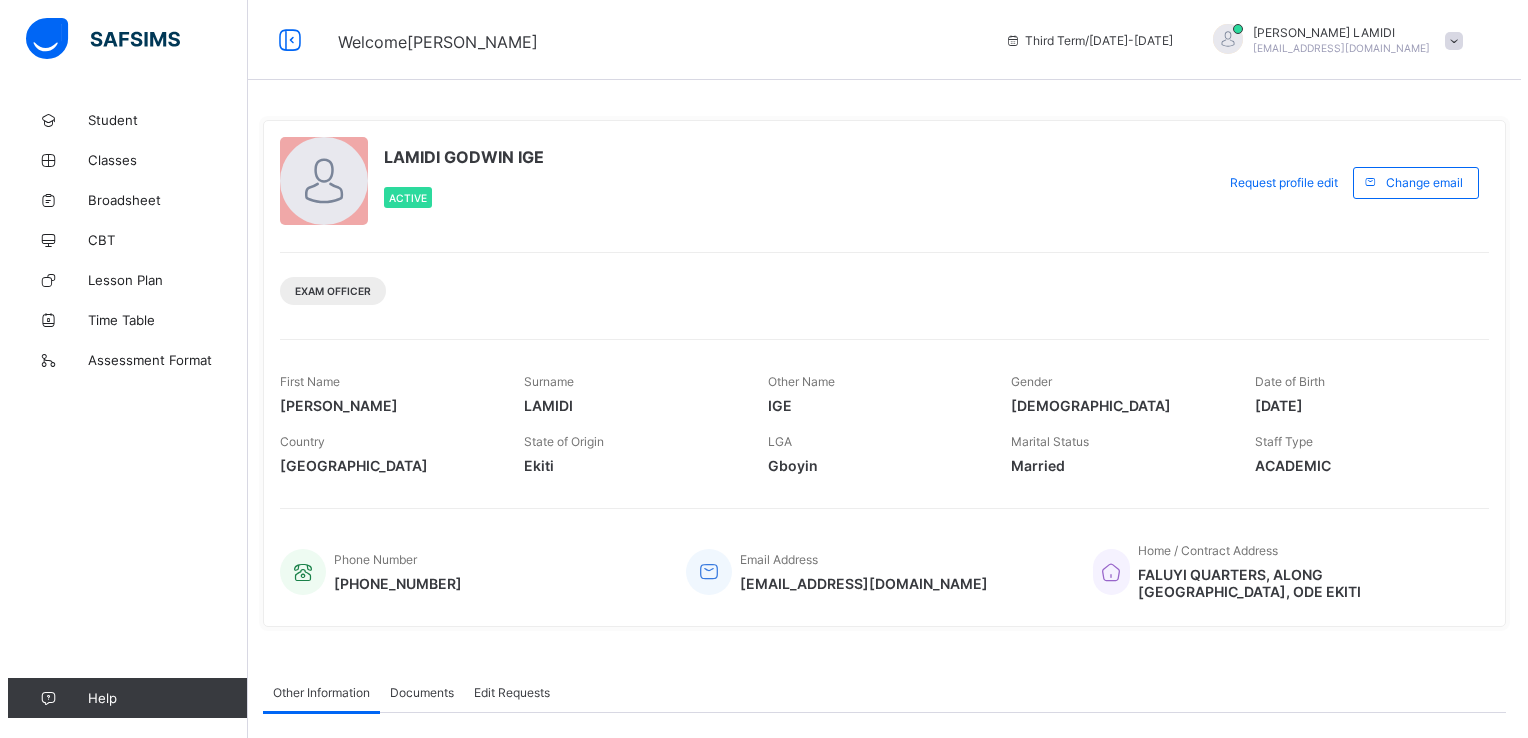 scroll, scrollTop: 0, scrollLeft: 0, axis: both 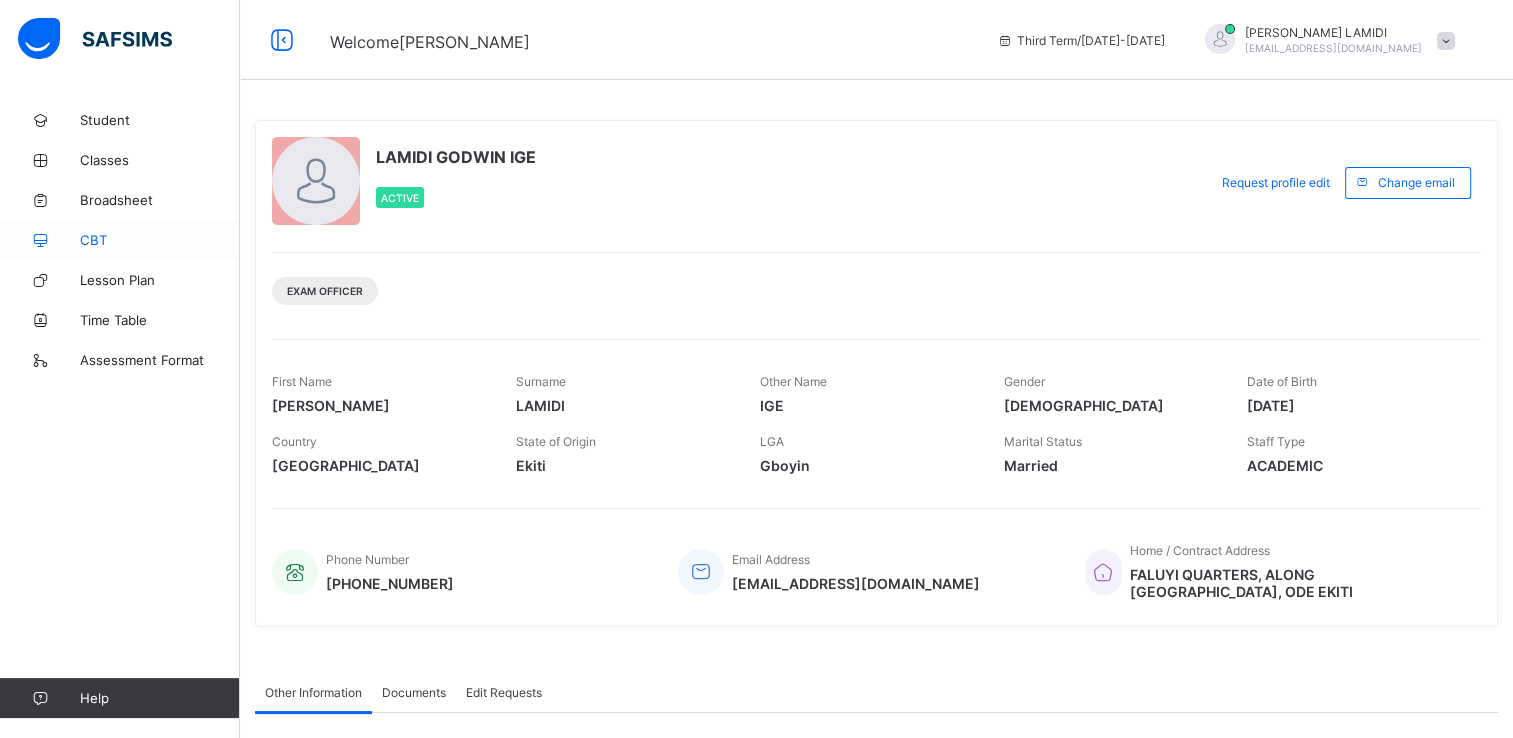 click on "CBT" at bounding box center [160, 240] 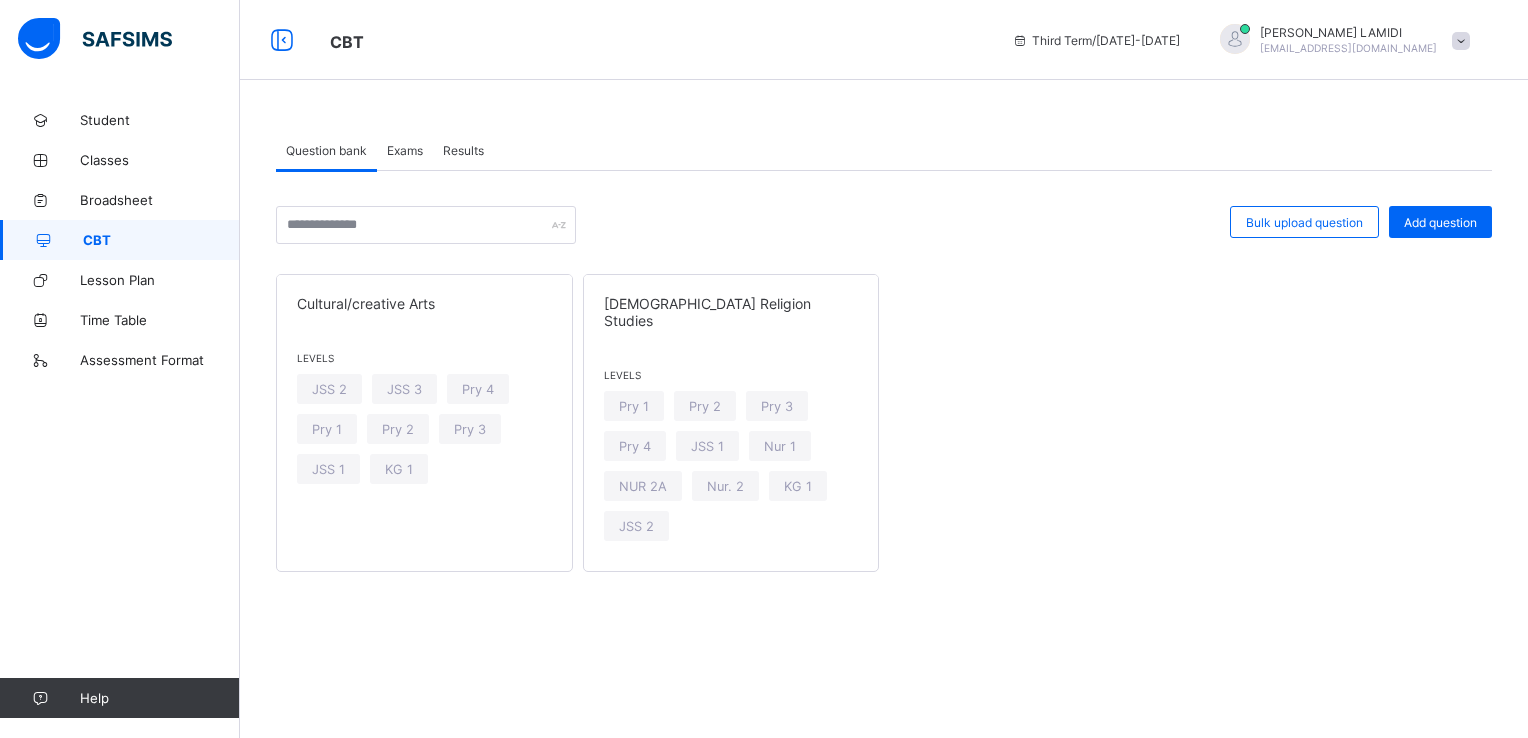 click on "Results" at bounding box center (463, 150) 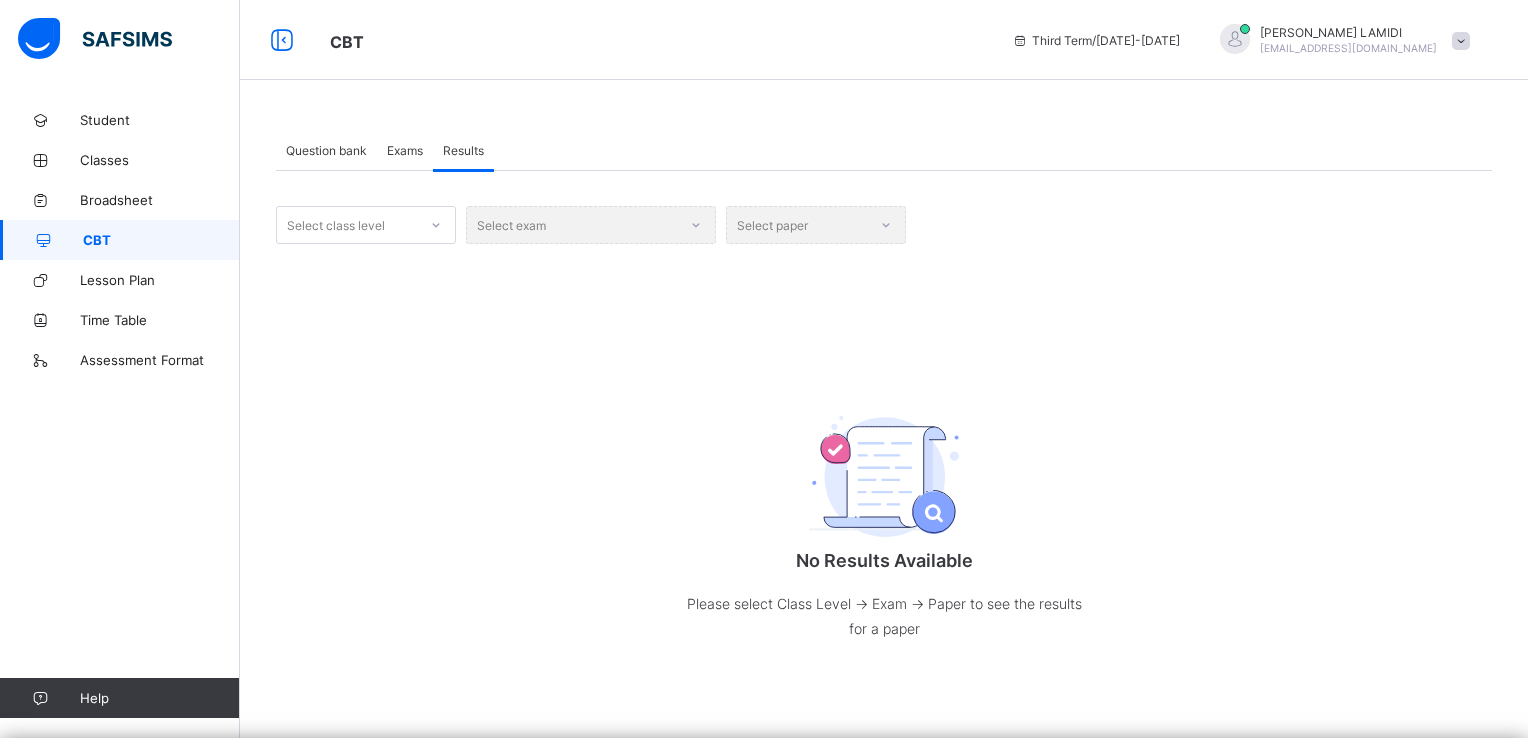 click on "Results" at bounding box center [463, 150] 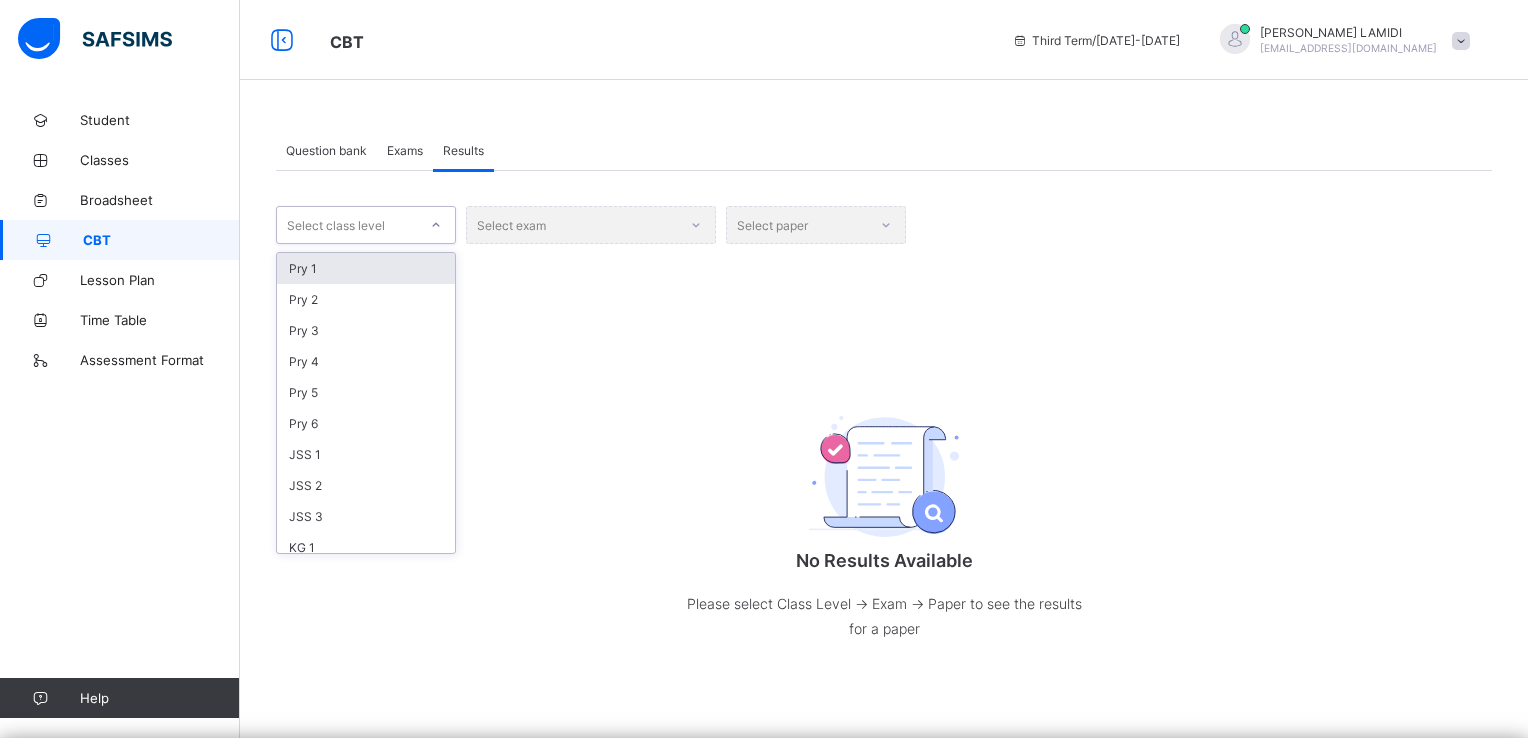 click 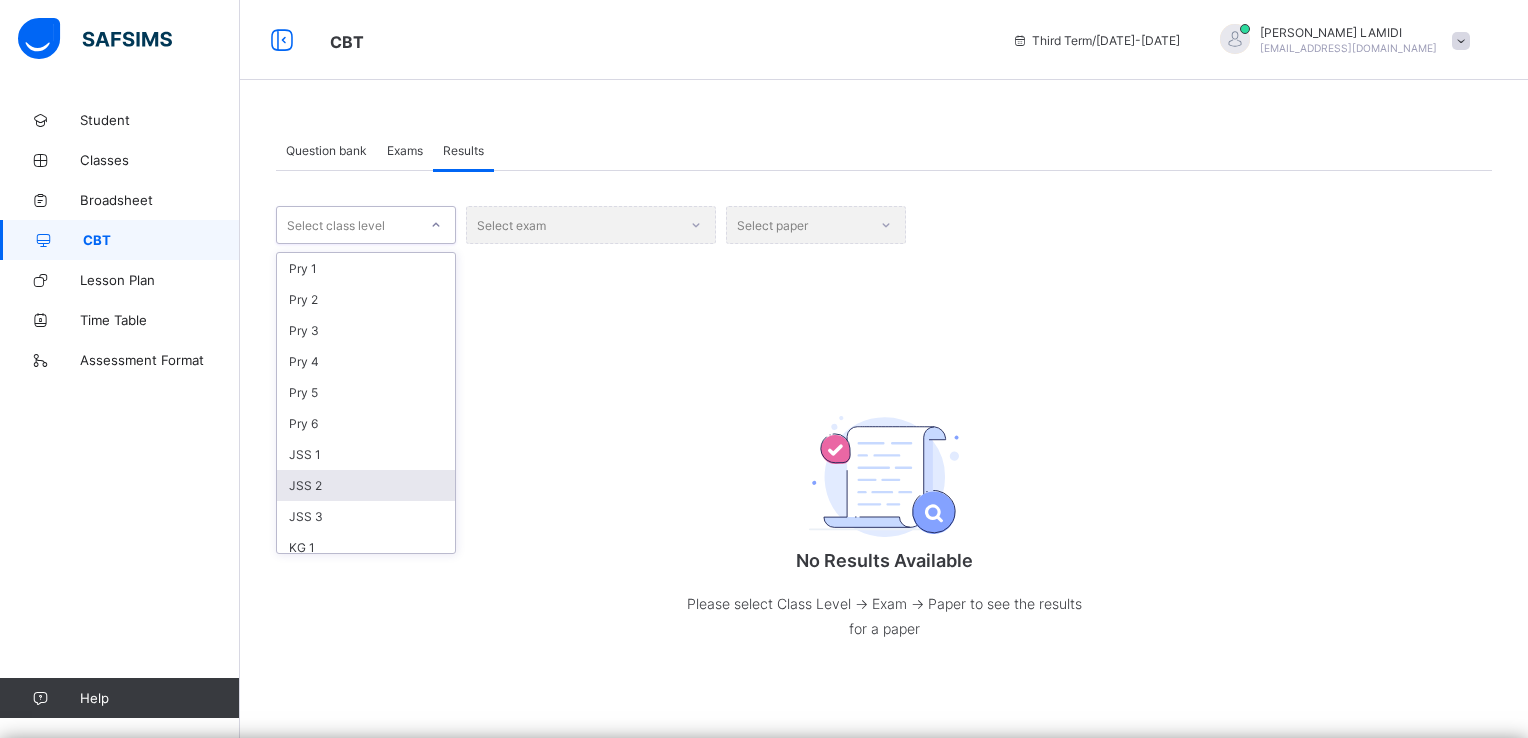 click on "JSS 2" at bounding box center [366, 485] 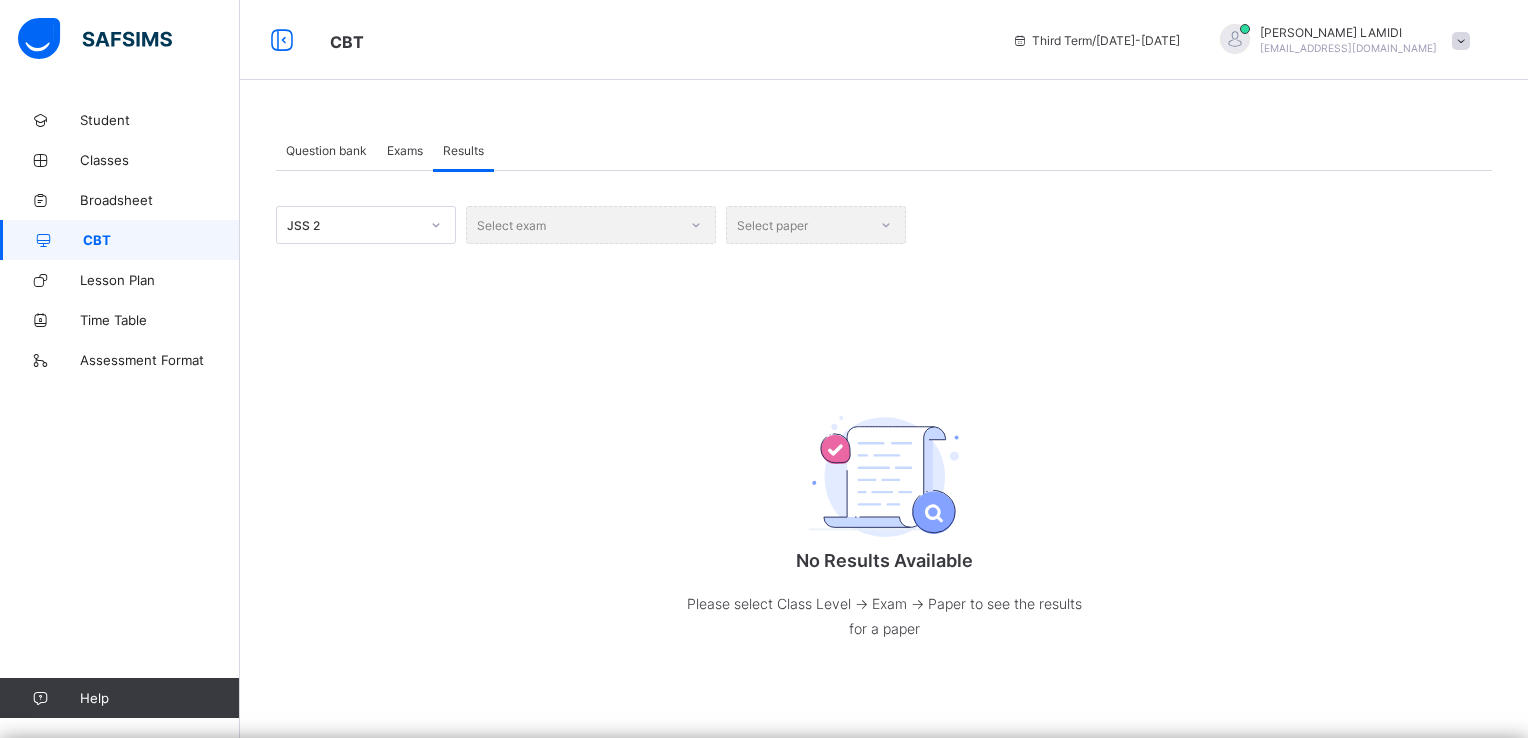 click on "Select exam" at bounding box center [591, 225] 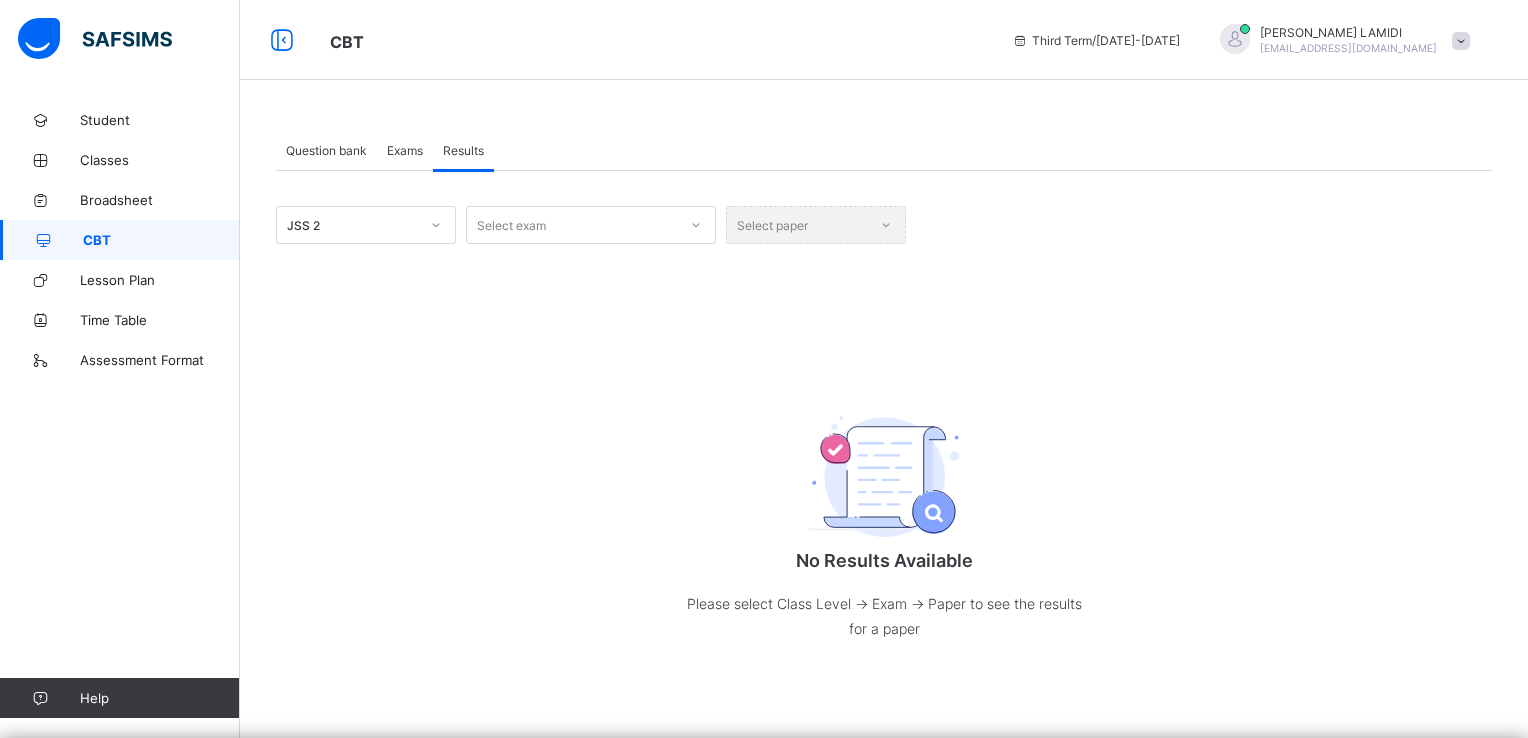 click 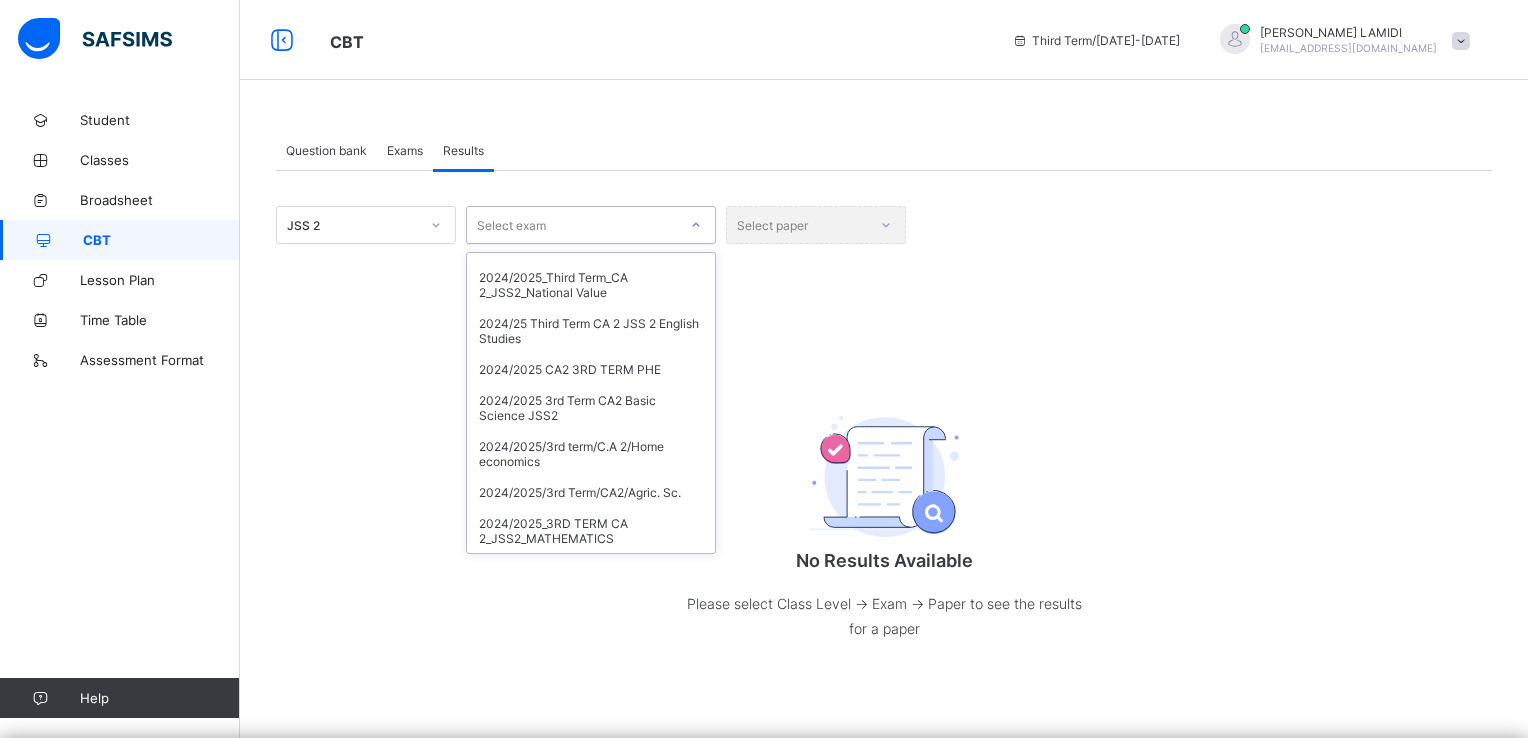 scroll, scrollTop: 440, scrollLeft: 0, axis: vertical 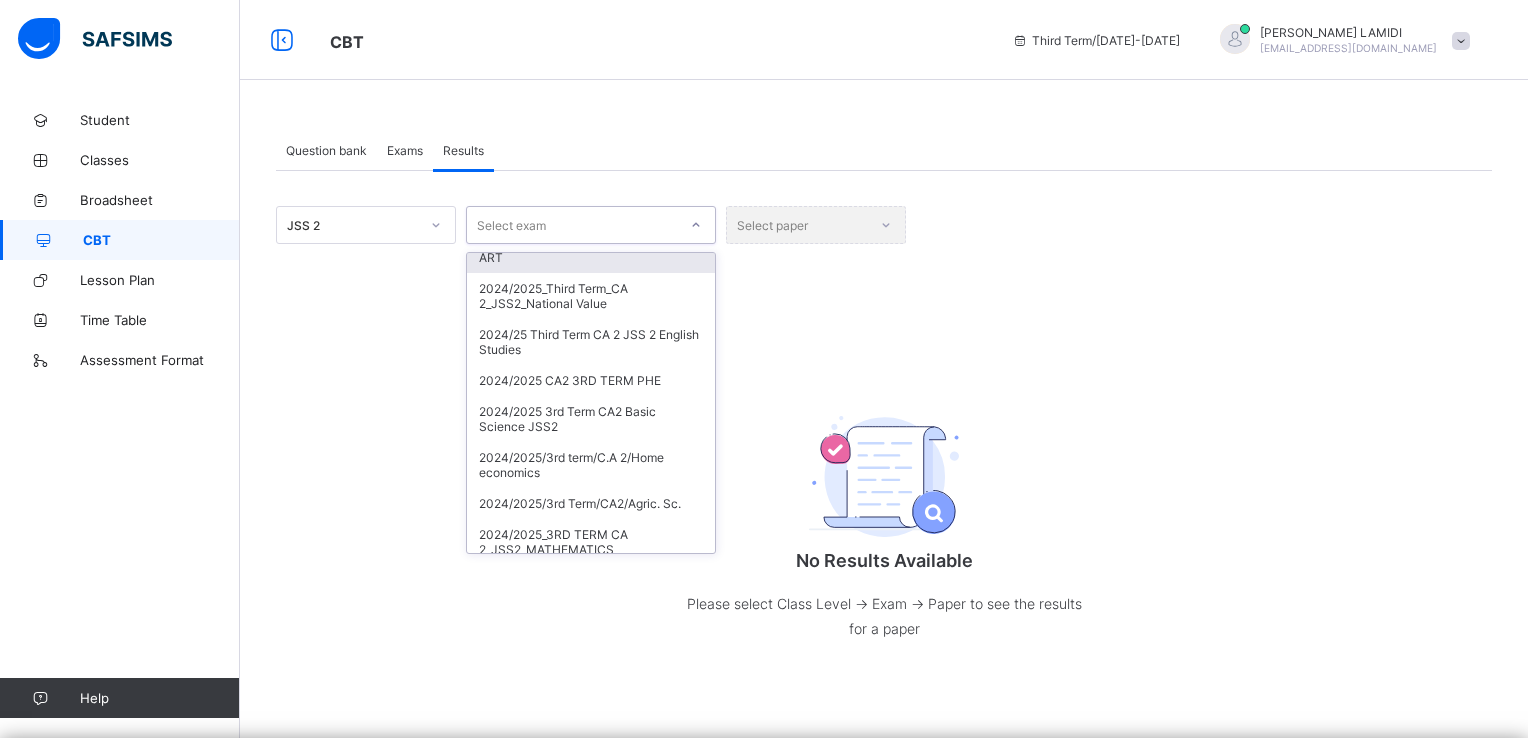 click on "2024/2025 THIRD TERM CA2 JSS2 CC ART" at bounding box center (591, 250) 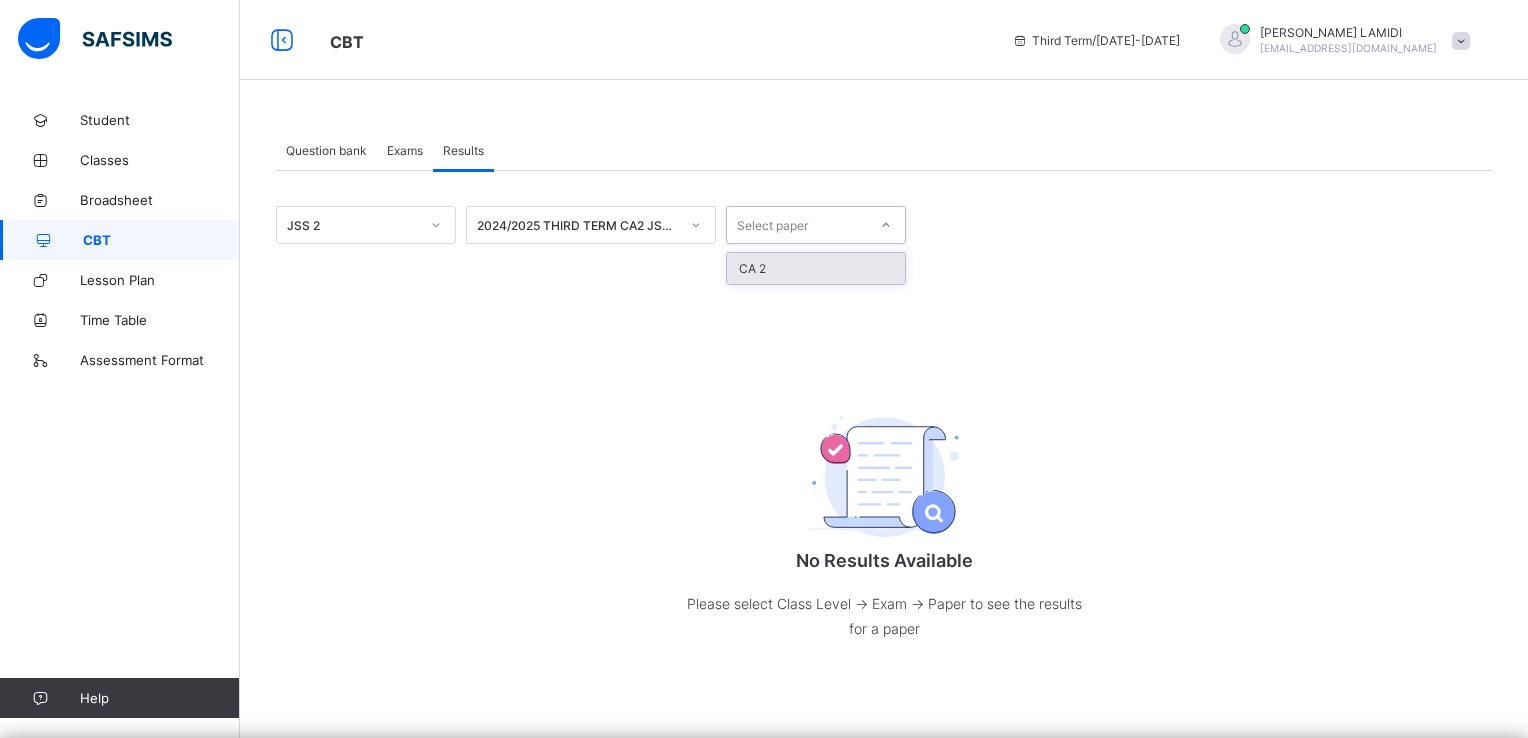 click 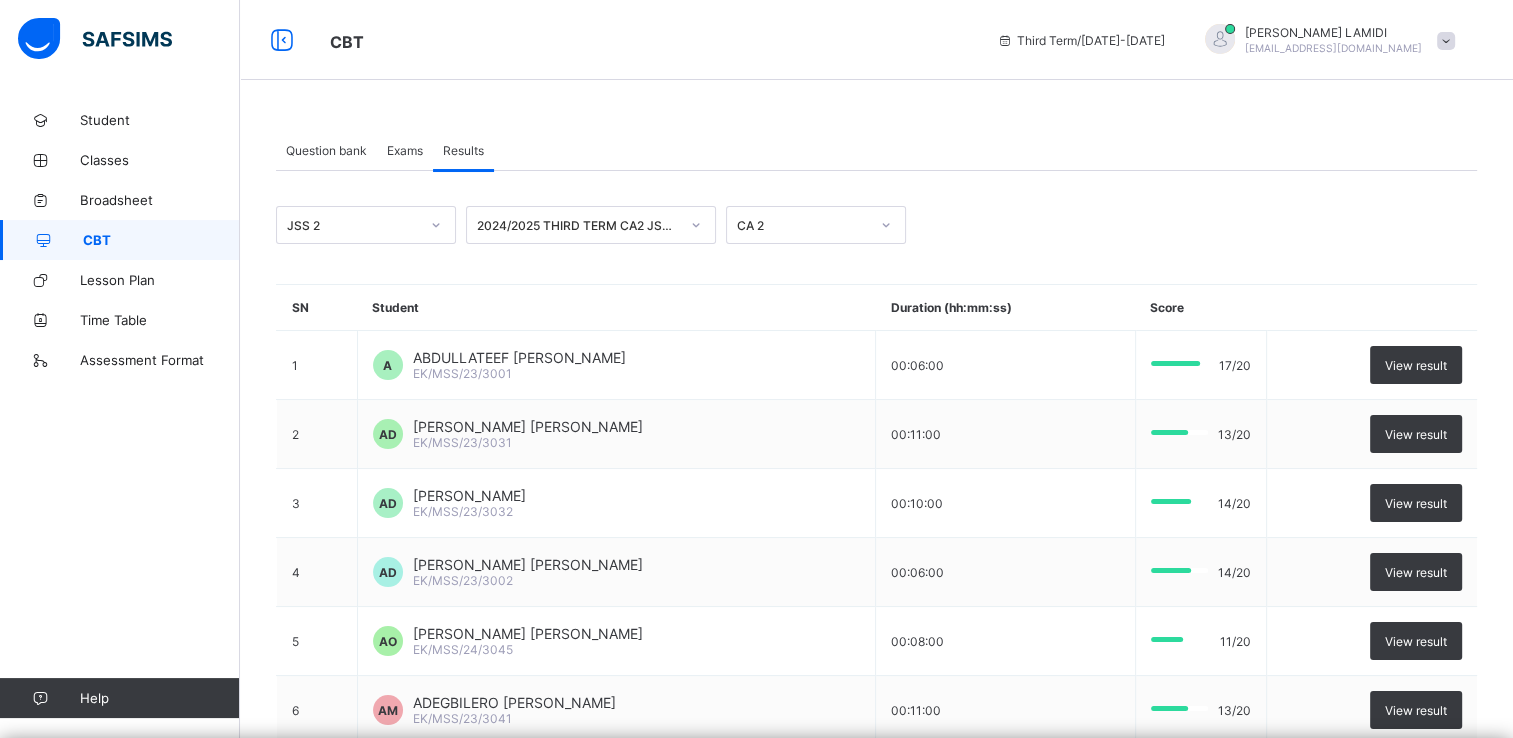 click on "JSS 2 2024/2025 THIRD TERM CA2 JSS2 CC ART CA 2 SN Student Duration (hh:mm:ss) Score 1 A	 ABDULLATEEF MUIZAT 	OLAMIDE   EK/MSS/23/3001   00:06:00     17/20   View result [DATE] [PERSON_NAME] [PERSON_NAME]/MSS/23/3031   00:11:00     13/20   View result [DATE] [PERSON_NAME] [PERSON_NAME]/MSS/23/3032   00:10:00     14/20   View result [DATE] [PERSON_NAME]	 [PERSON_NAME]/MSS/23/3002   00:06:00     14/20   View result 5 [PERSON_NAME] [PERSON_NAME]   EK/MSS/24/3045   00:08:00     [DATE]   View result 6 AM ADEGBILERO AYOMIDE [PERSON_NAME]/MSS/23/3041   00:11:00     13/20   View result 7 AM [PERSON_NAME] MARVELLOUS   EK/MSS/23/3003   00:10:00     [DATE]   View result 8 [PERSON_NAME] [PERSON_NAME]   EK/MSS/23/3004   00:11:00     15/20   View result 9 A	 ADELEYE FERANMI 	[PERSON_NAME]/MSS/23/3005   00:11:00     16/20   View result 10 [PERSON_NAME] [PERSON_NAME] [PERSON_NAME]   EK/MSS/23/3007   00:05:00     [DATE]   View result 10 Rows Displaying 1 - 10 out of 46 1 2 3 4 5   •    /" at bounding box center (876, 683) 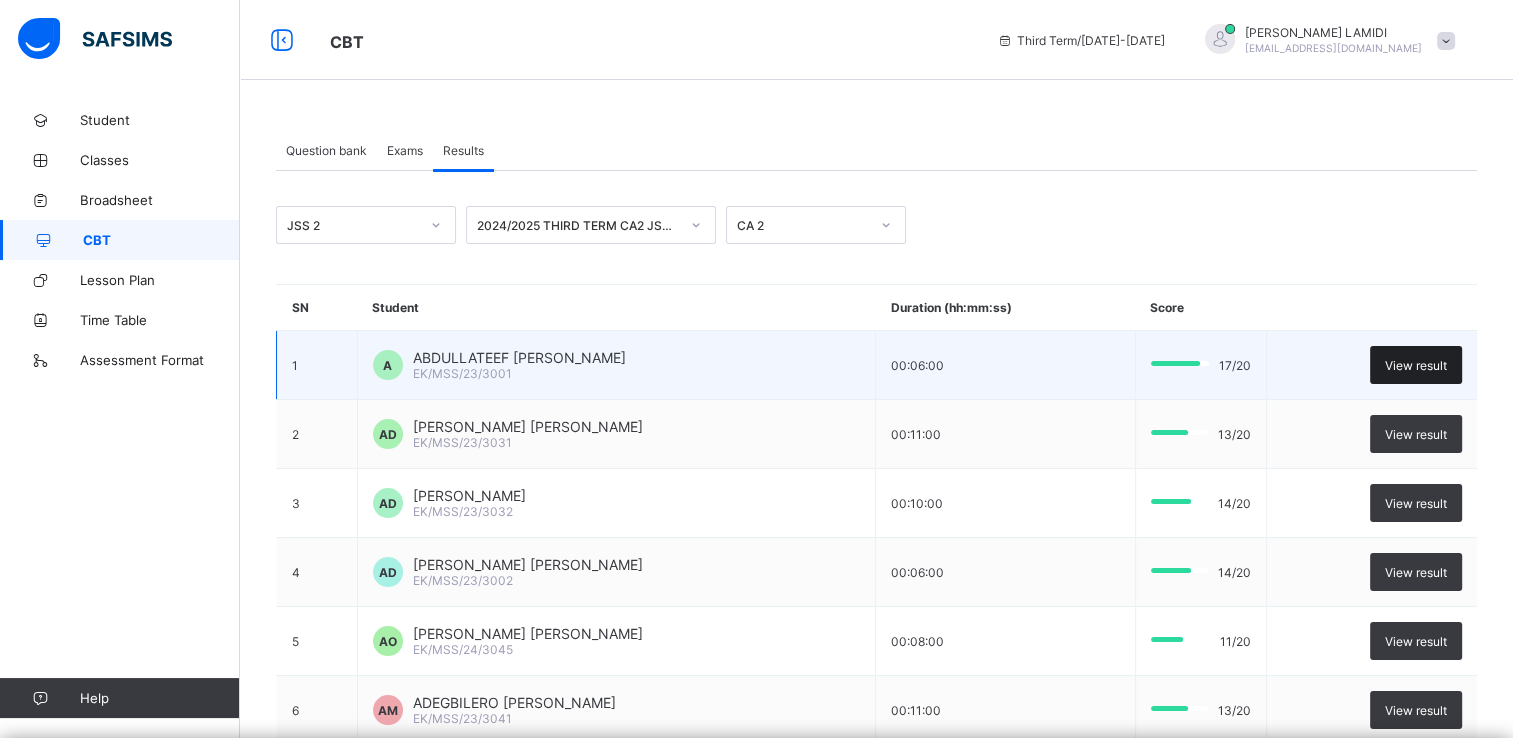click on "View result" at bounding box center [1416, 365] 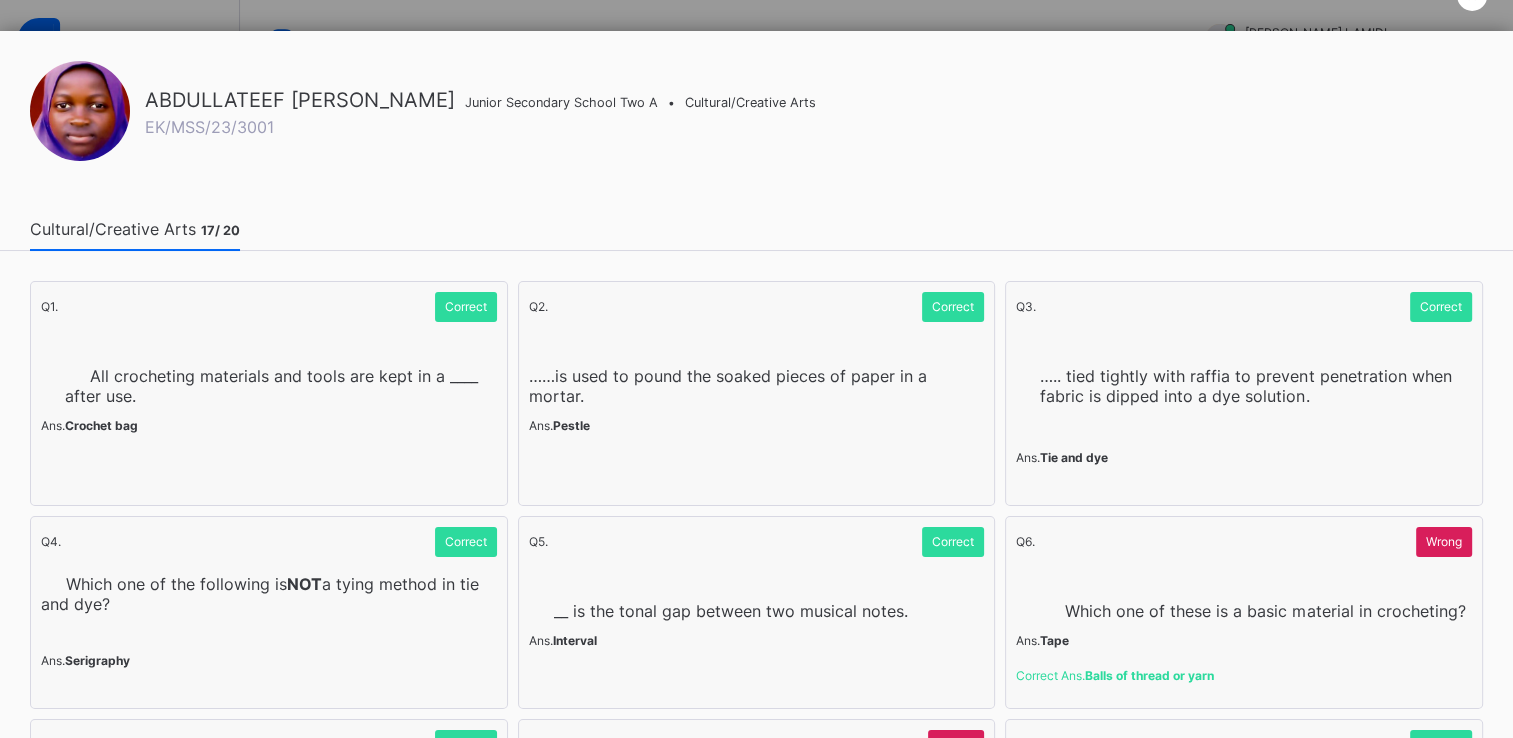 click on "All crocheting materials and tools are kept in a ____ after use." at bounding box center [281, 386] 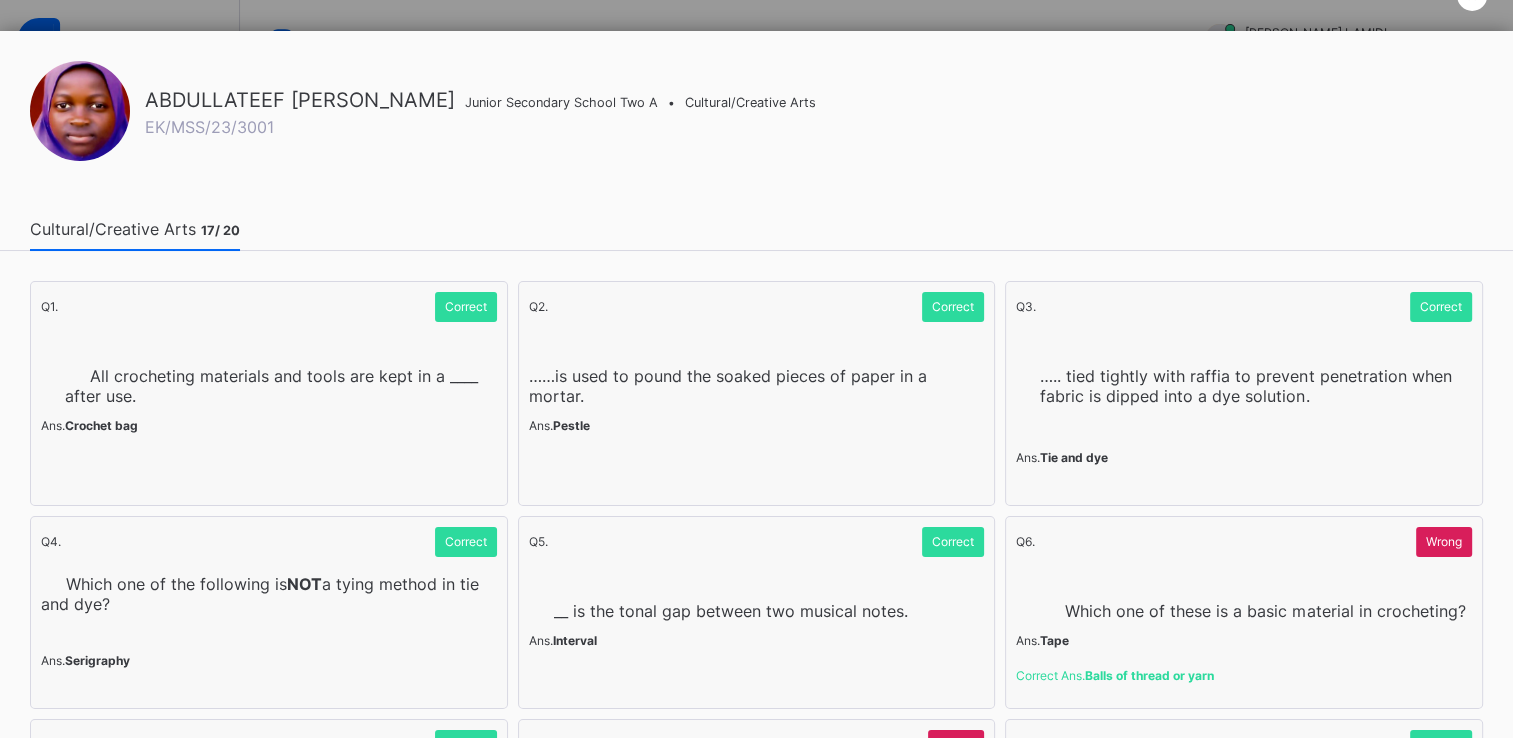 click on "All crocheting materials and tools are kept in a ____ after use." at bounding box center [271, 386] 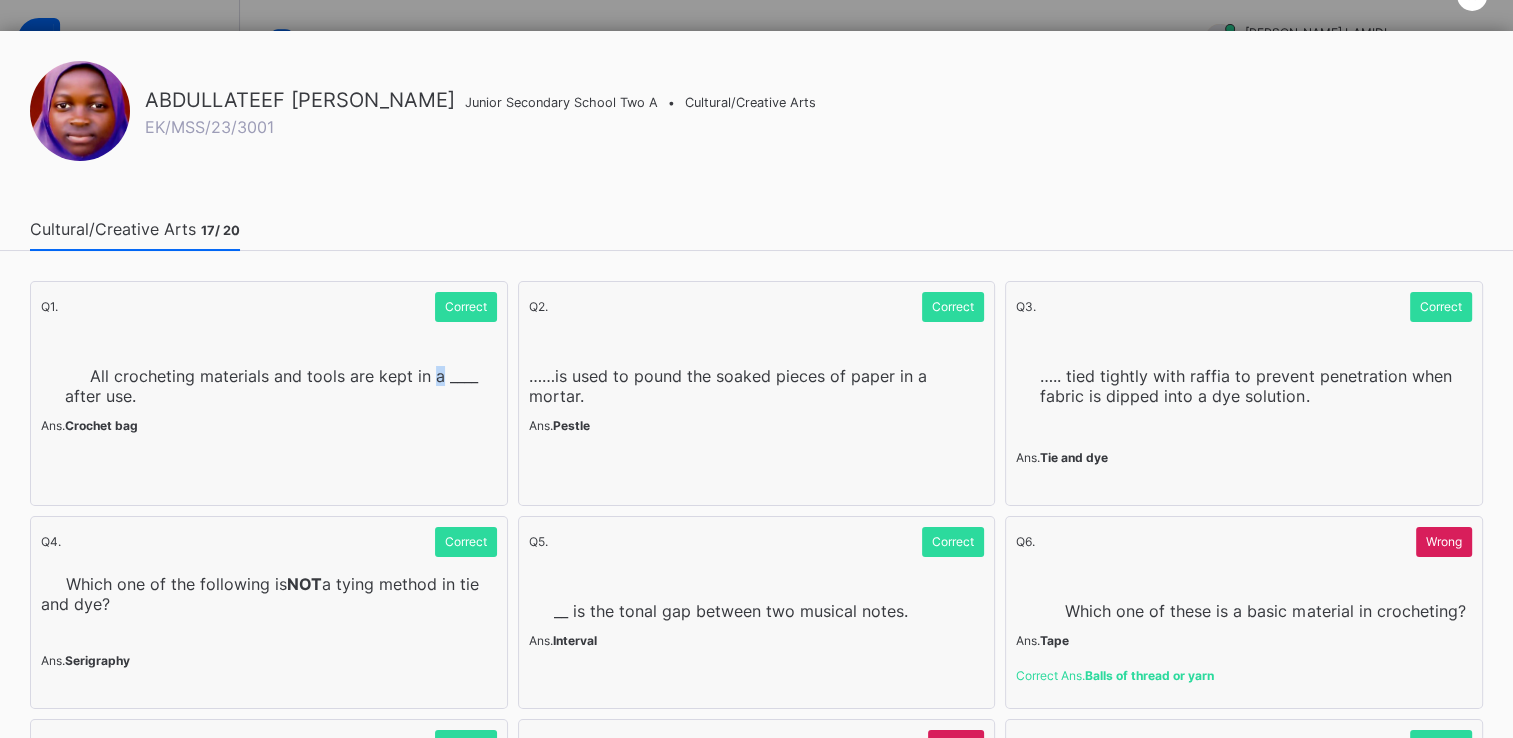 click on "All crocheting materials and tools are kept in a ____ after use." at bounding box center [271, 386] 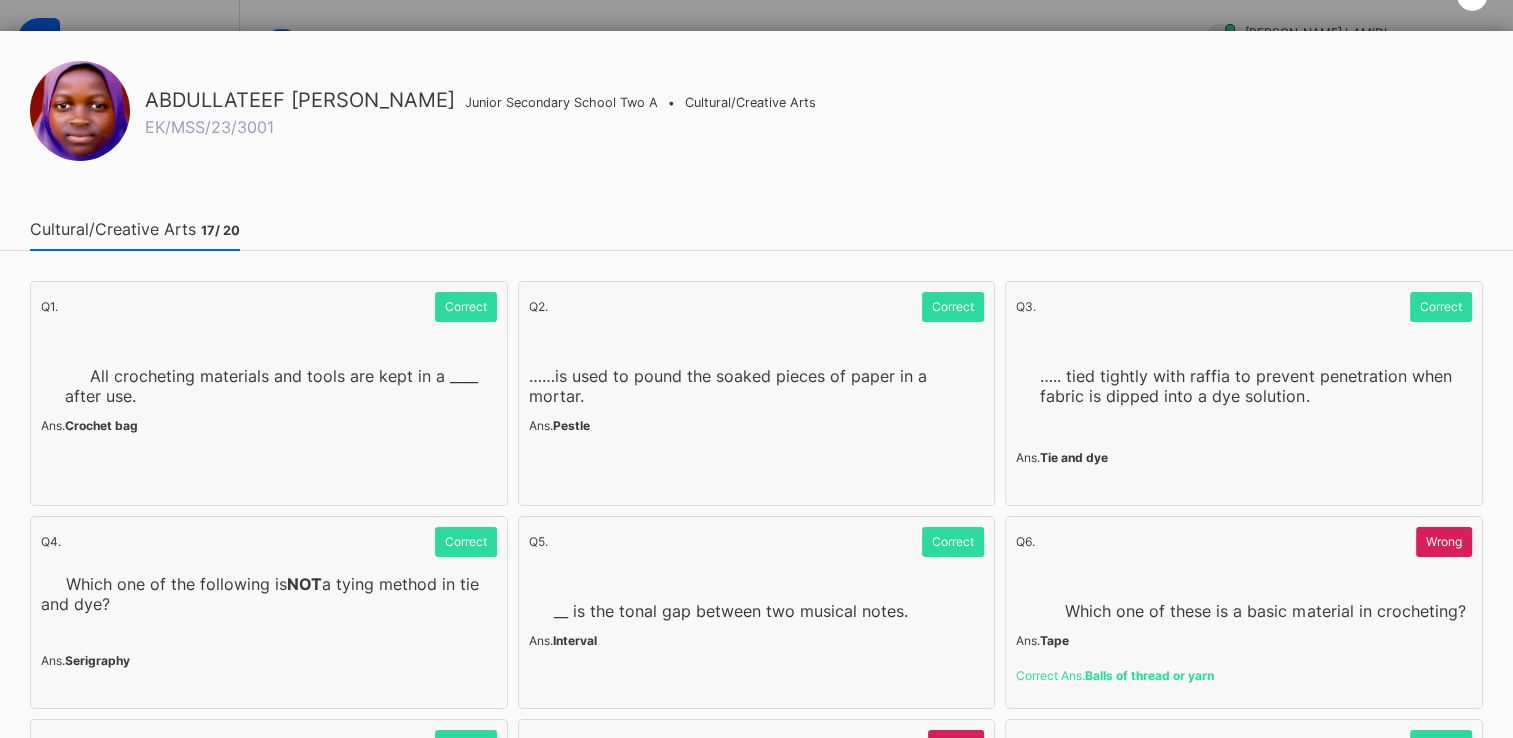 click on "Ans.  Crochet bag" at bounding box center [269, 425] 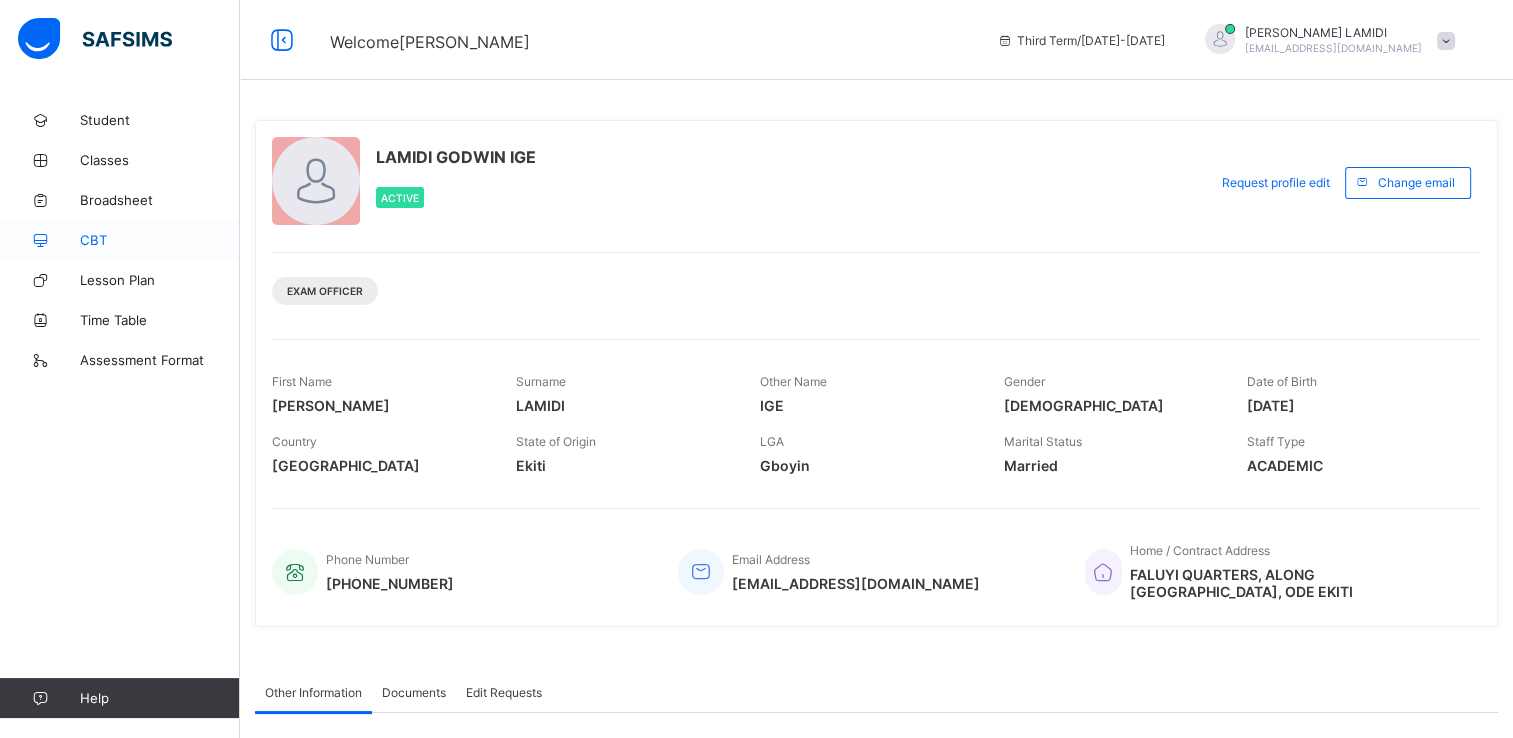 click on "CBT" at bounding box center (160, 240) 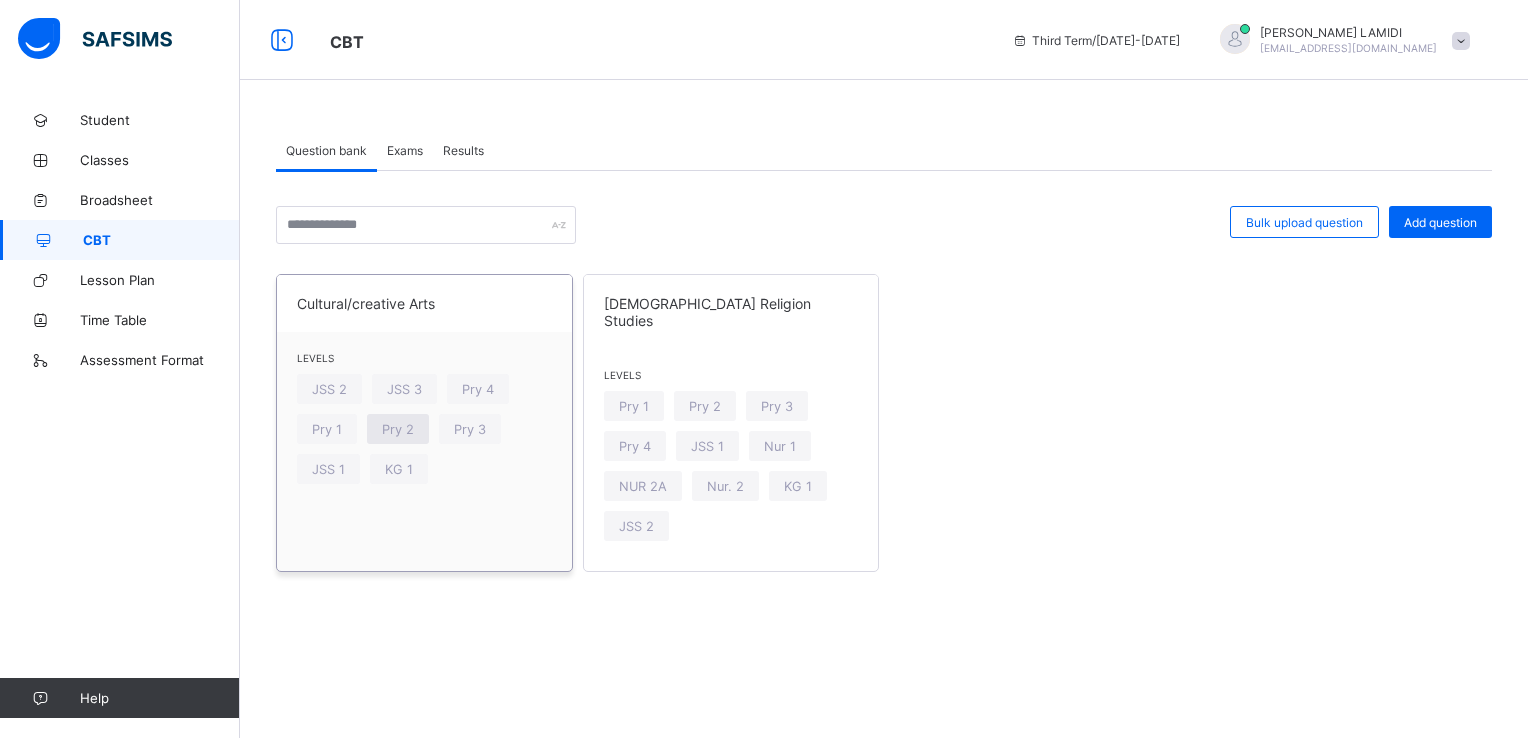 click on "Pry 2" at bounding box center (398, 429) 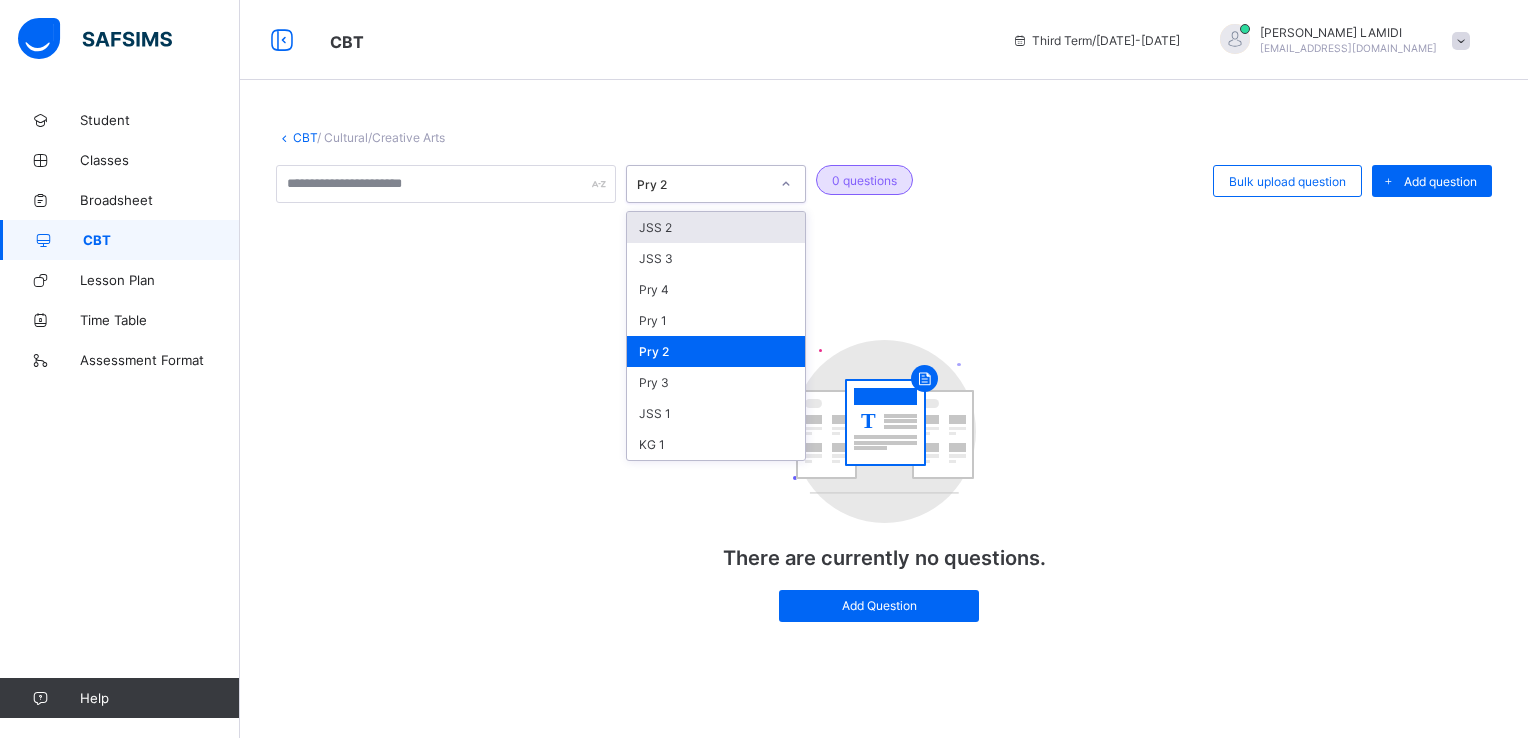 click at bounding box center [786, 184] 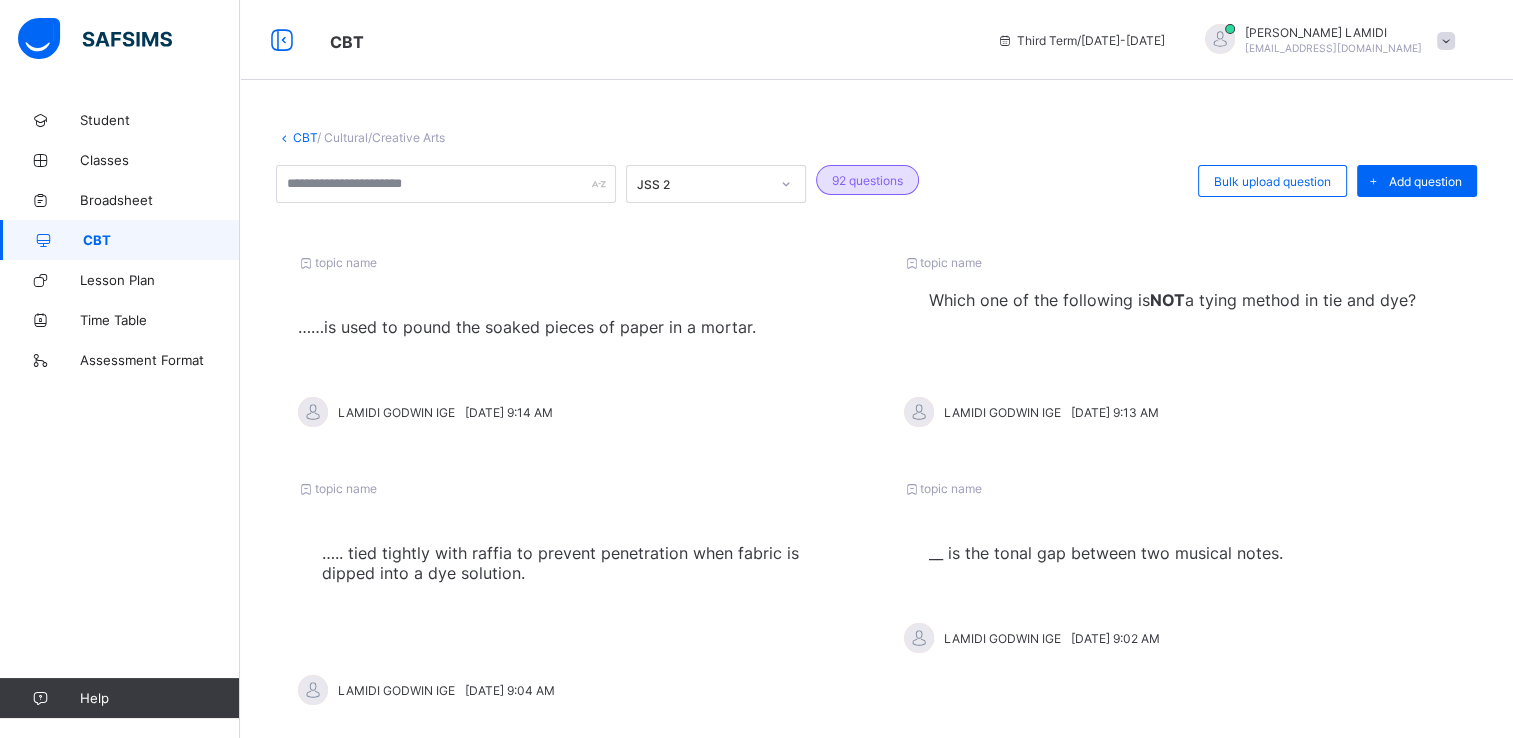 click on "CBT" at bounding box center (161, 240) 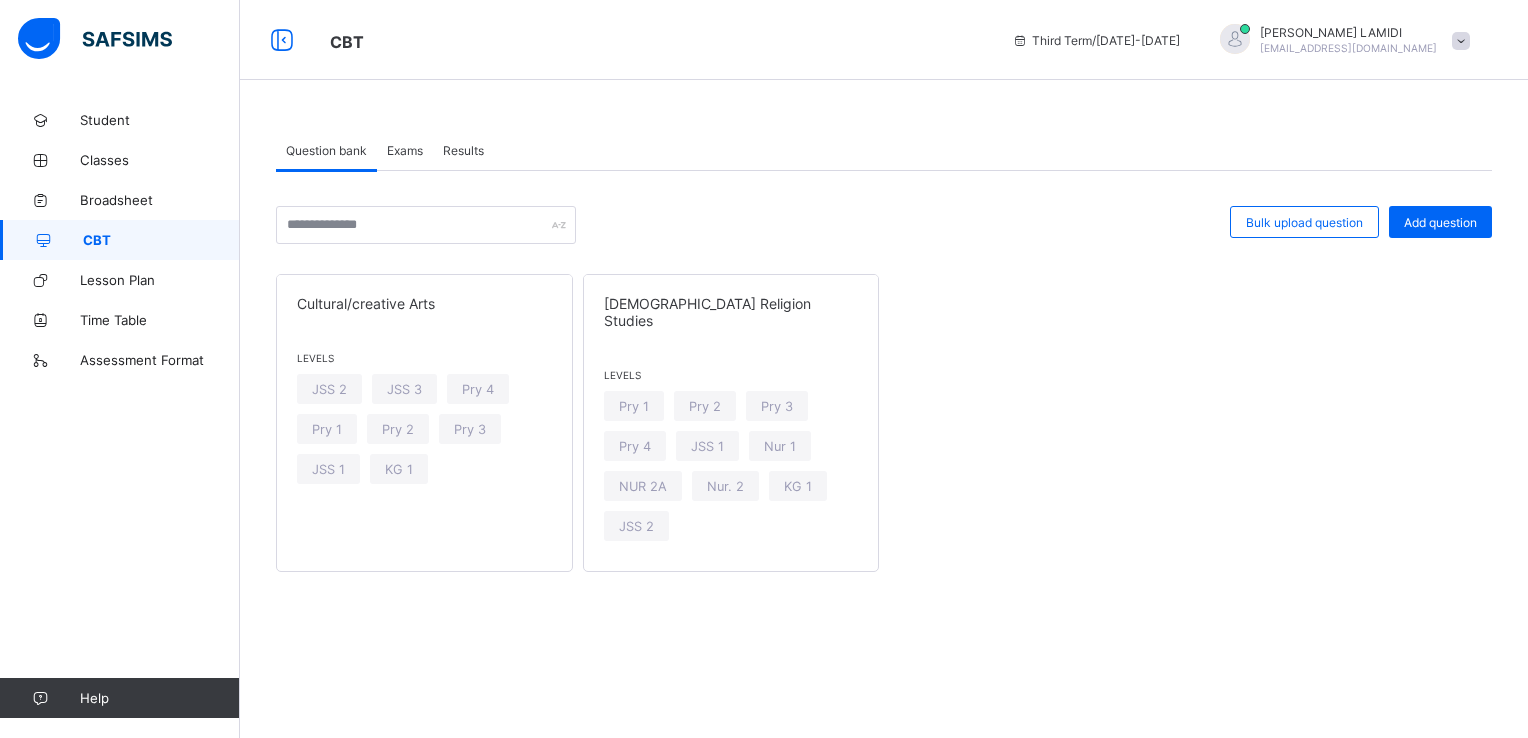 click on "Exams" at bounding box center (405, 150) 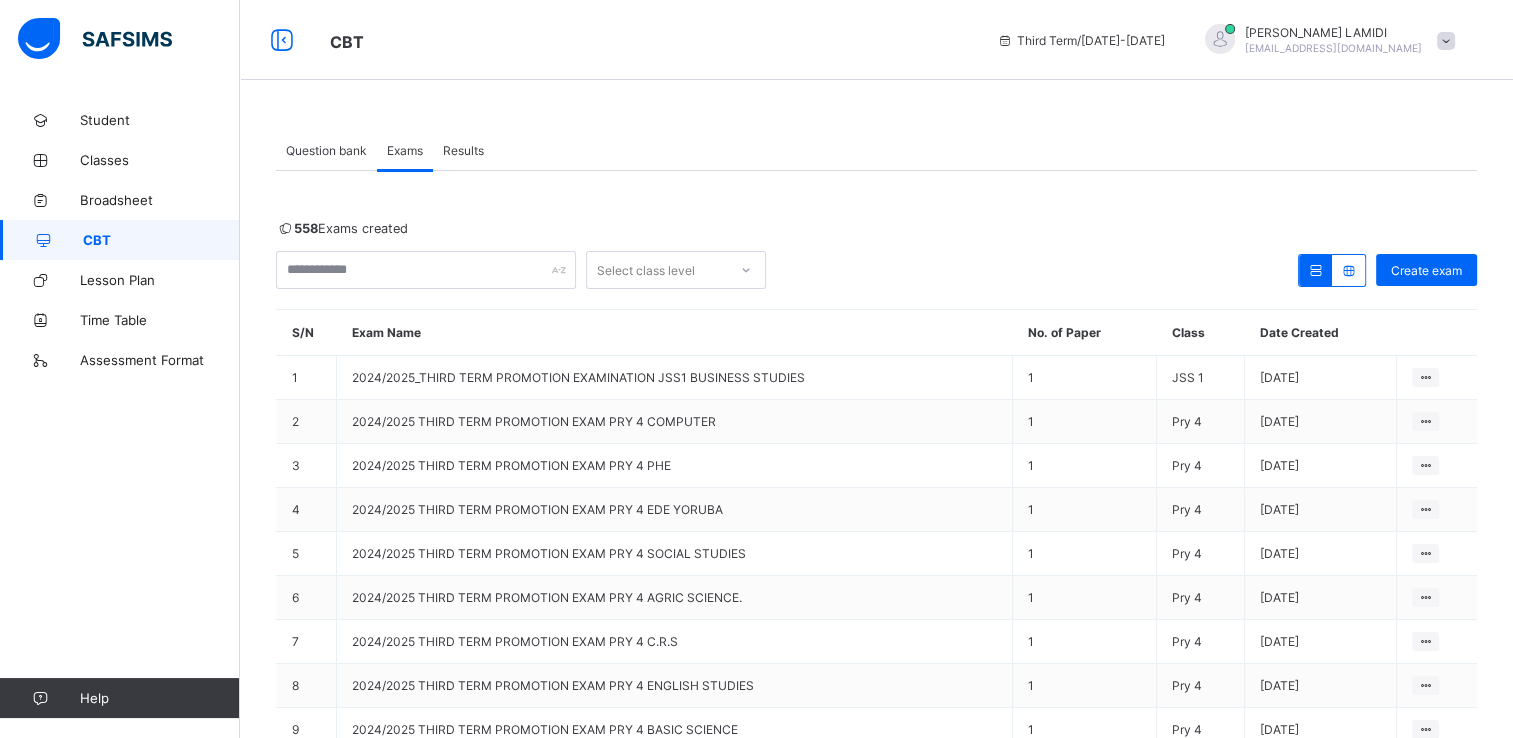 click on "Results" at bounding box center [463, 150] 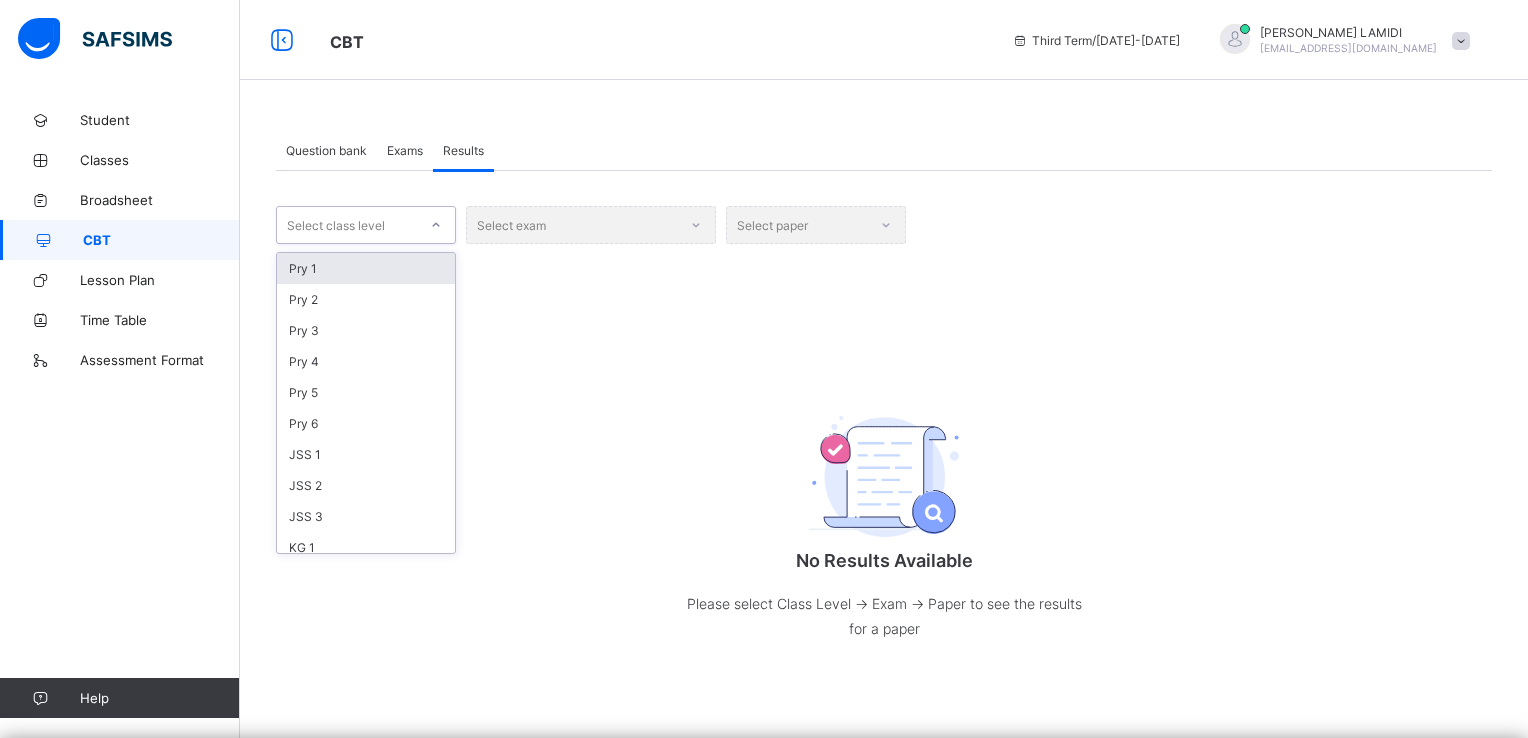 click at bounding box center (436, 225) 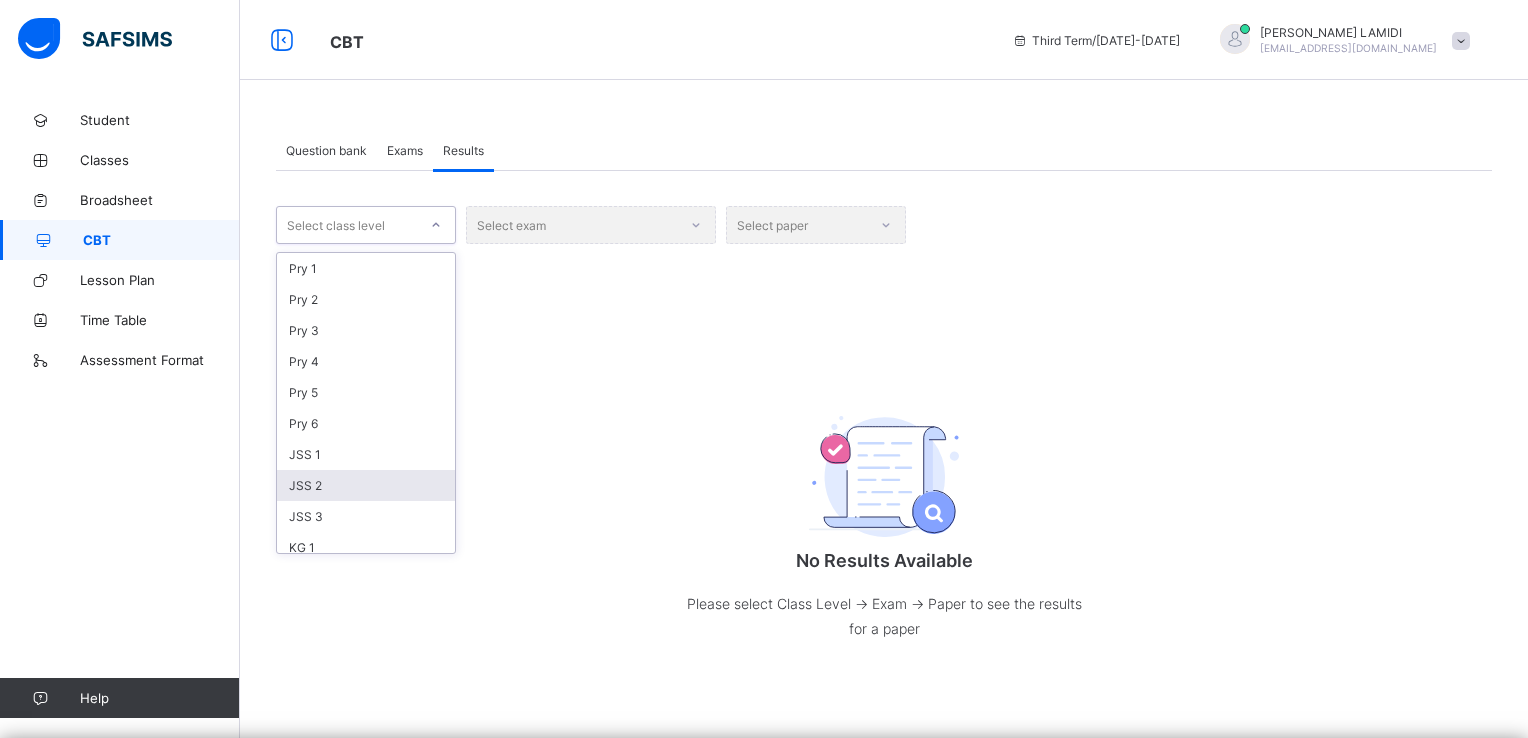 click on "JSS 2" at bounding box center [366, 485] 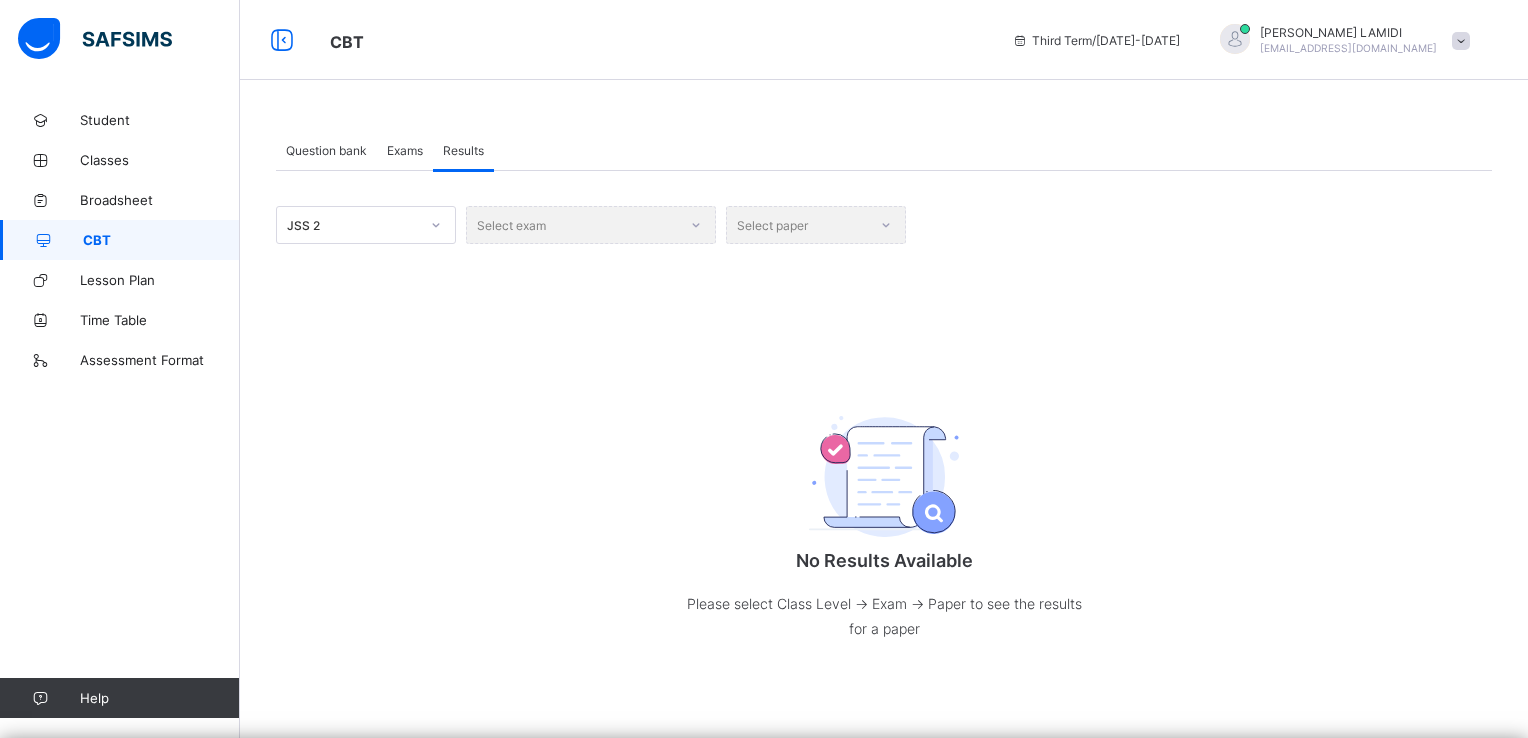 click on "Select exam" at bounding box center (591, 225) 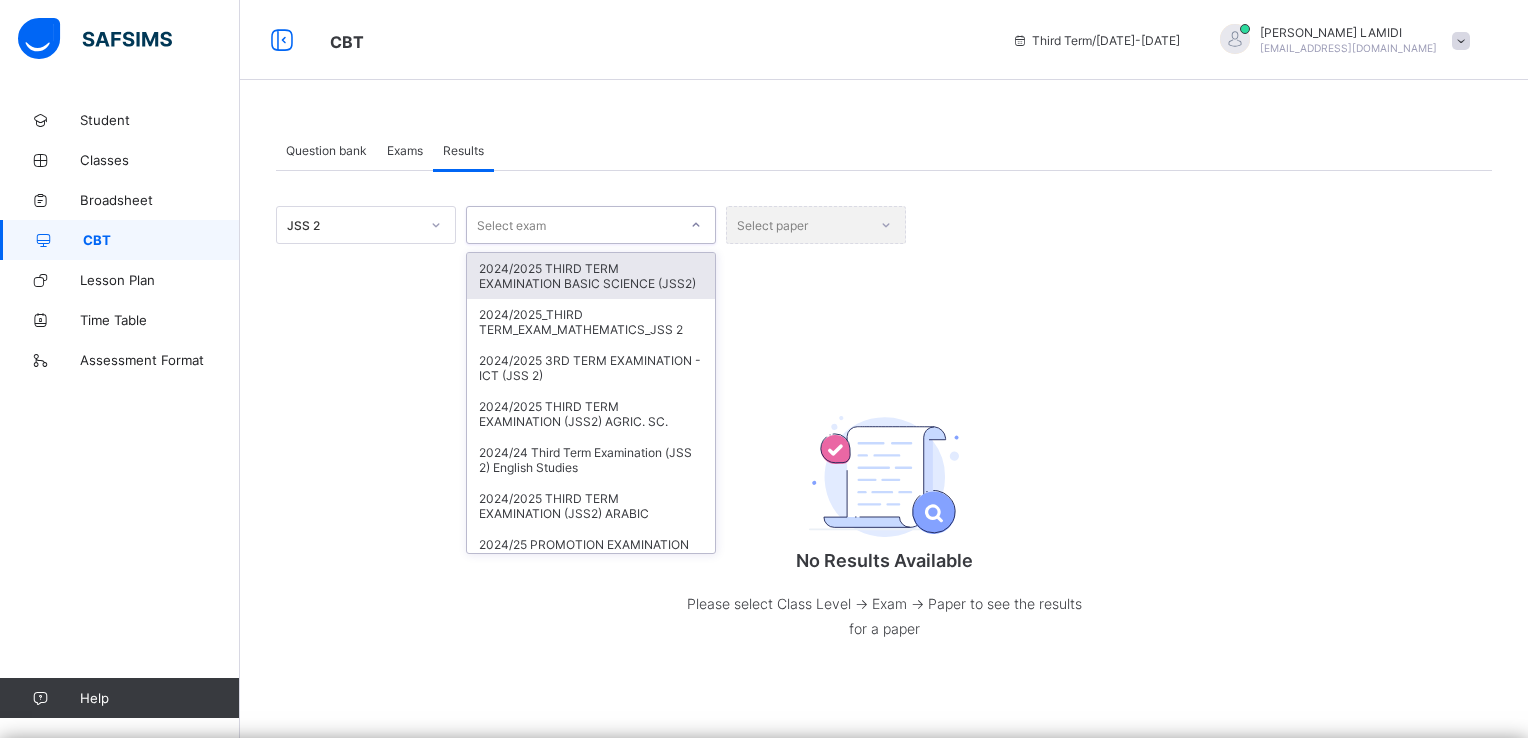click 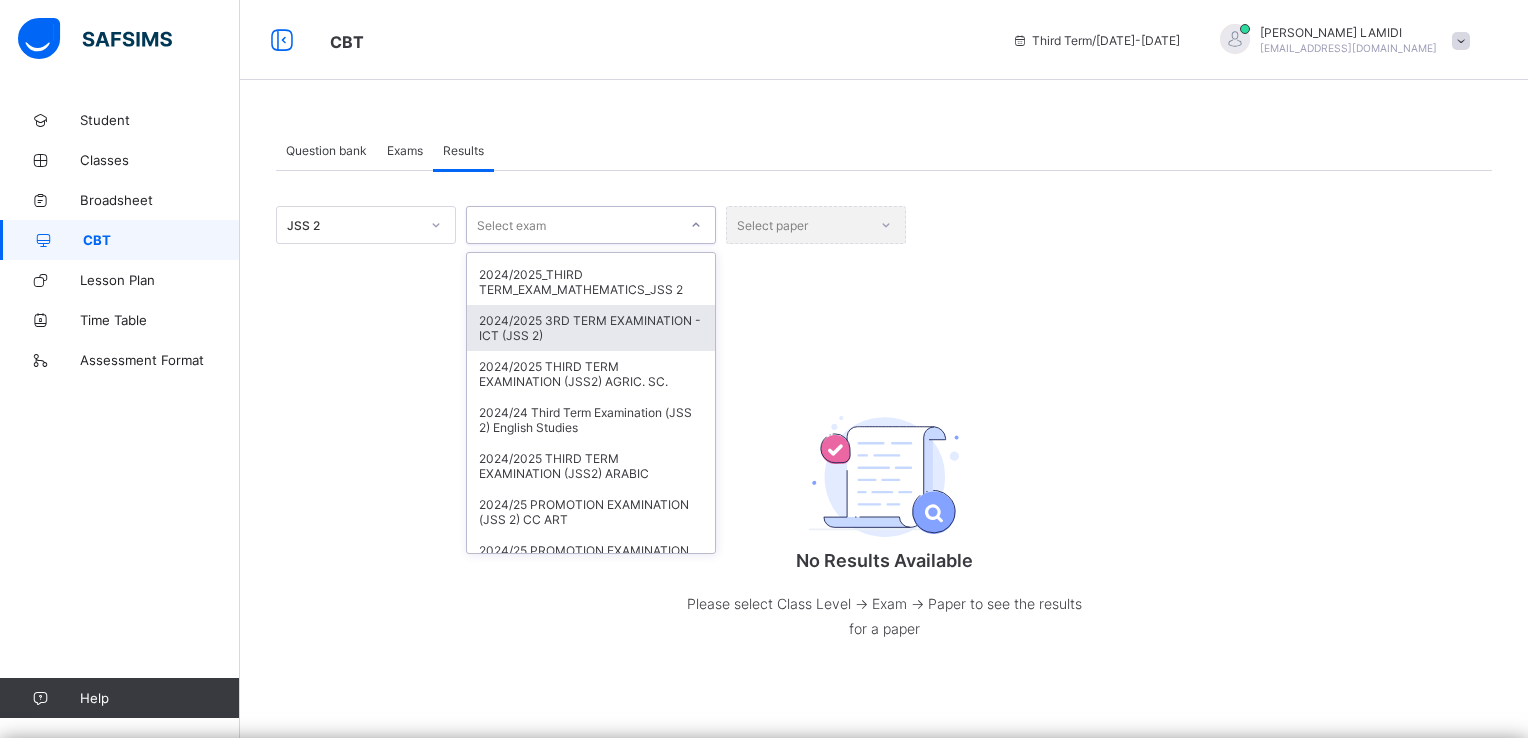 scroll, scrollTop: 80, scrollLeft: 0, axis: vertical 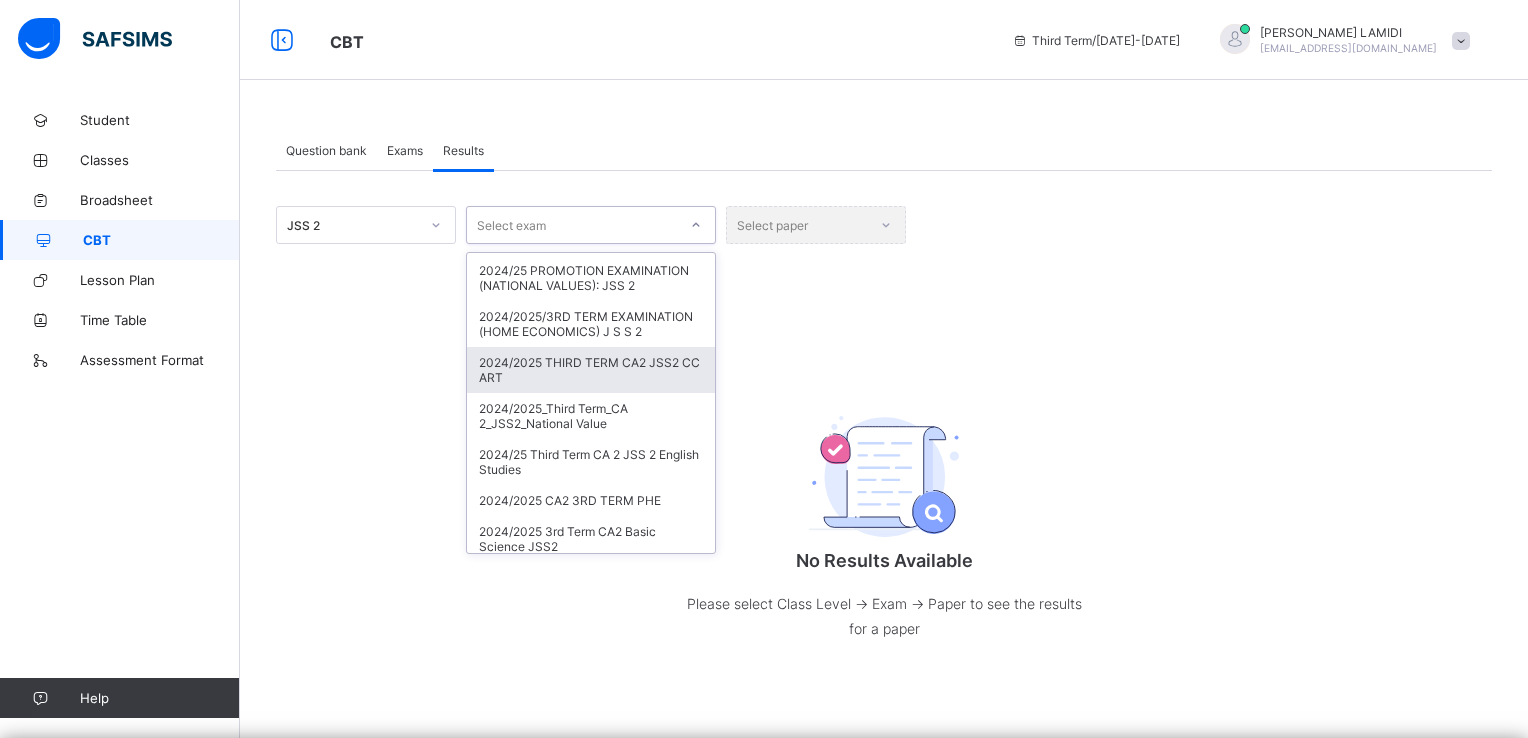 click on "2024/2025 THIRD TERM CA2 JSS2 CC ART" at bounding box center [591, 370] 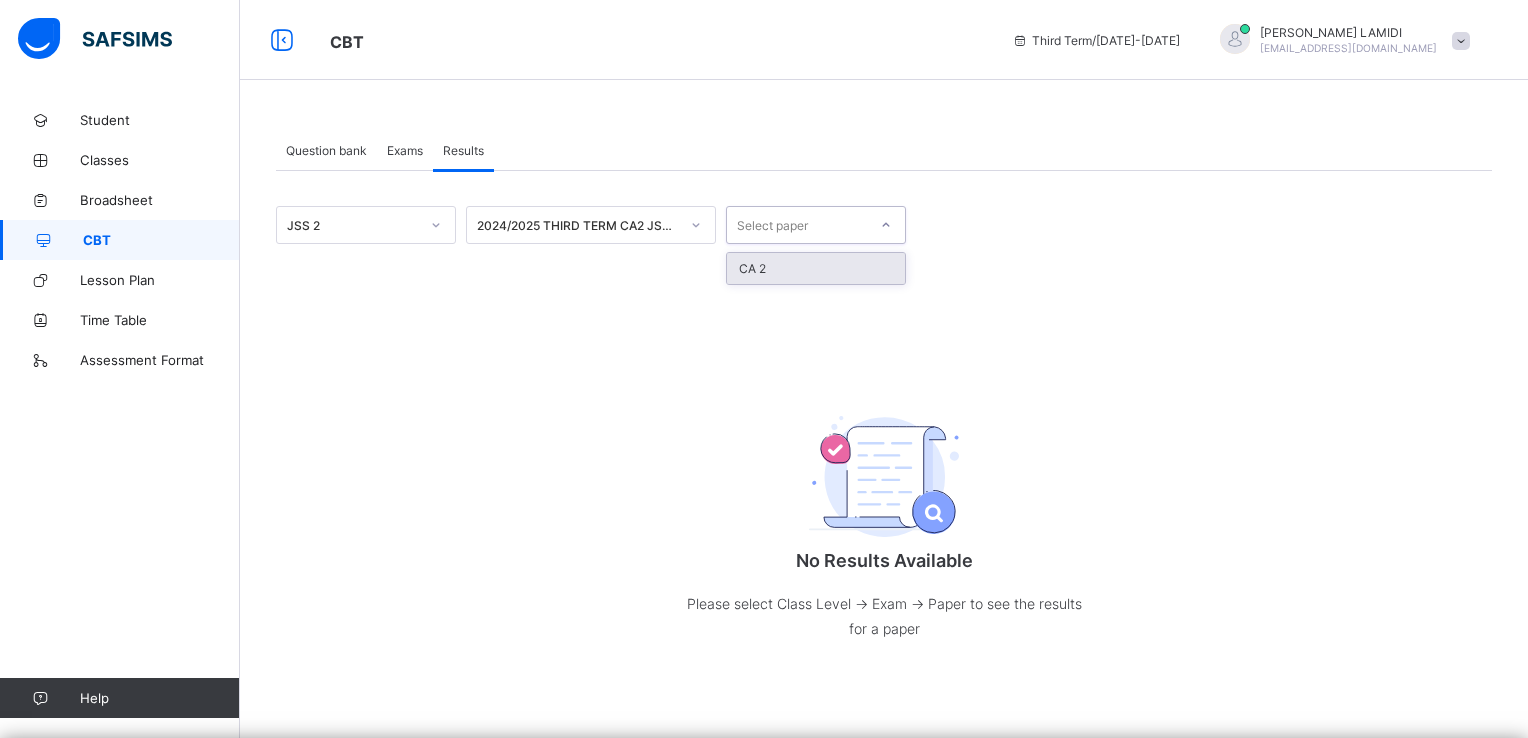 click 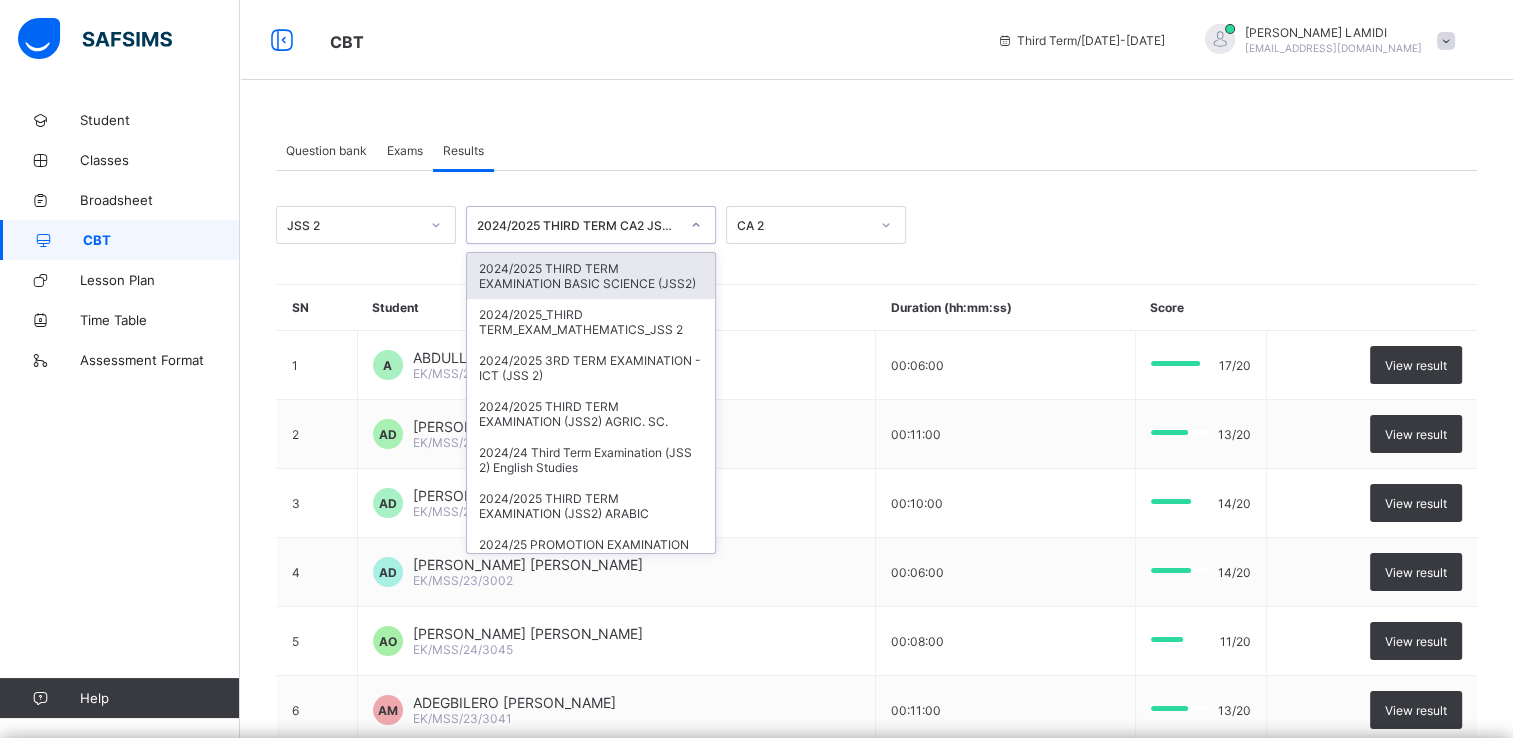 click 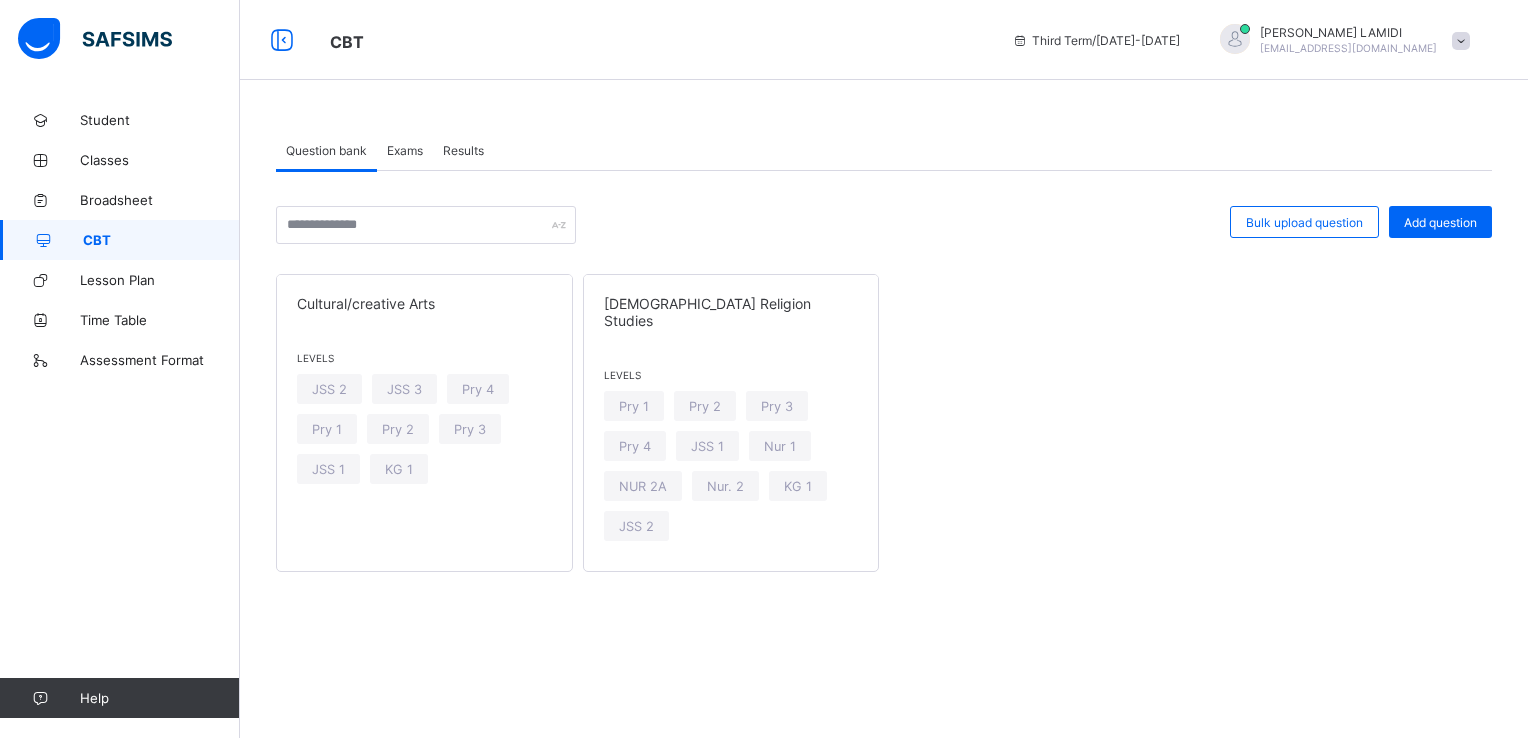 click on "Exams" at bounding box center [405, 150] 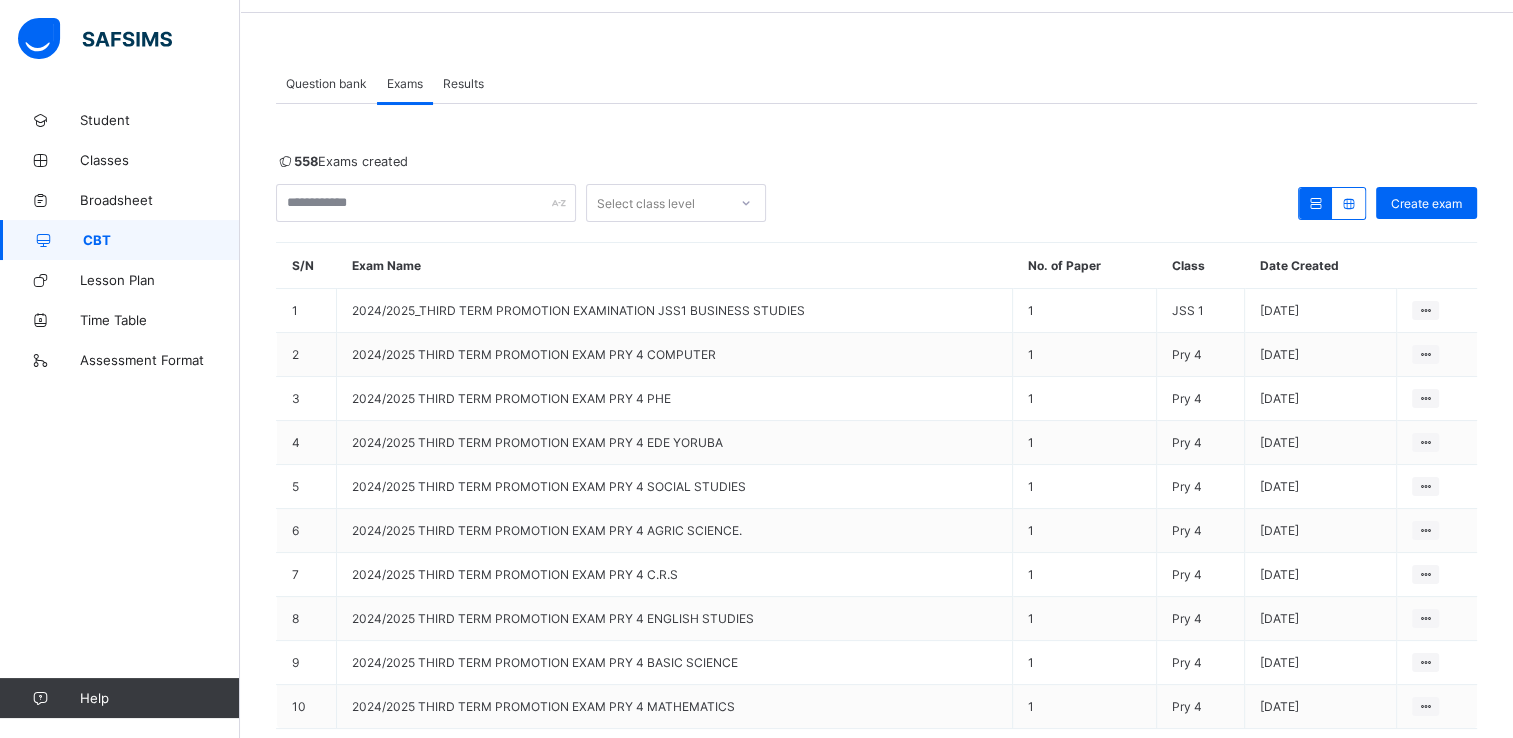 scroll, scrollTop: 163, scrollLeft: 0, axis: vertical 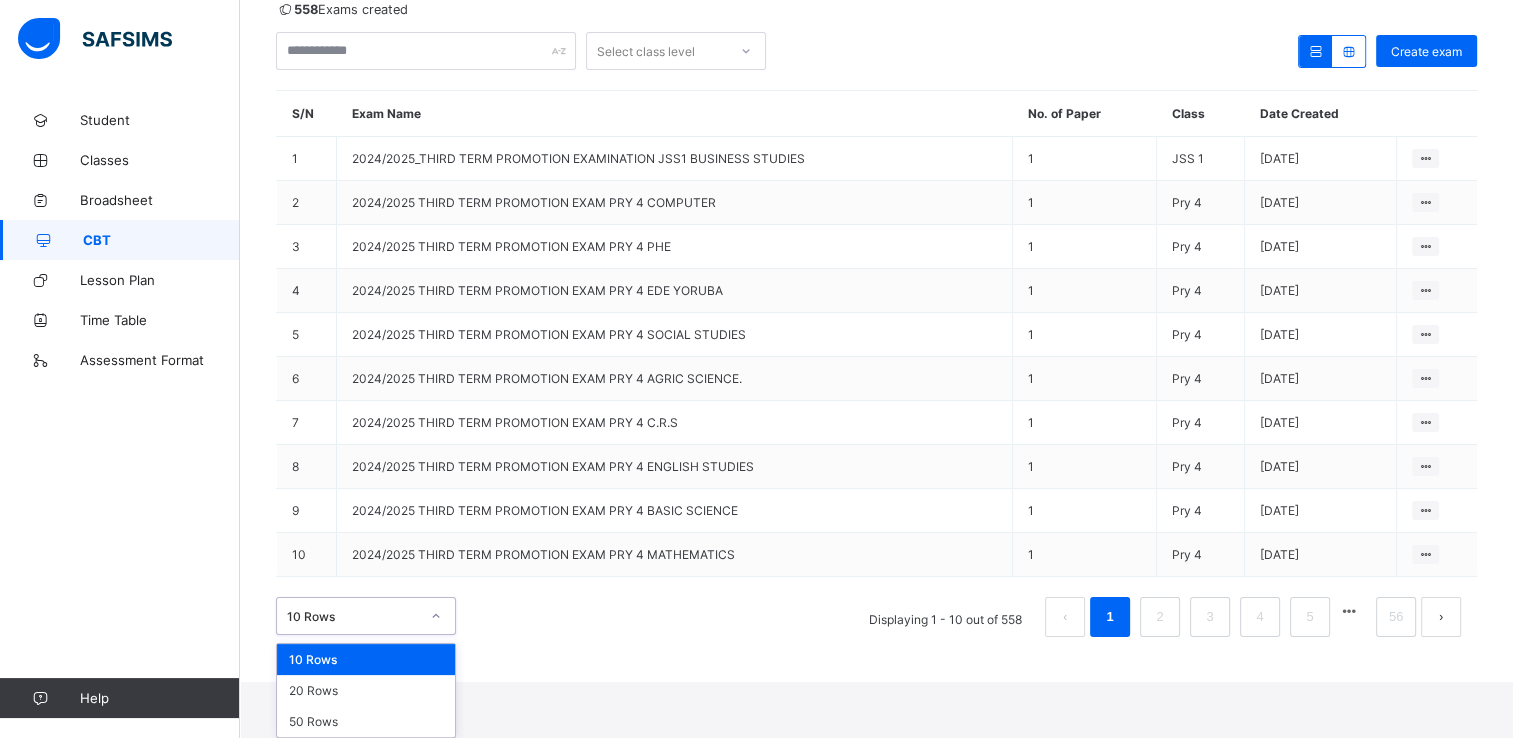 click on "option 10 Rows focused, 1 of 3. 3 results available. Use Up and Down to choose options, press Enter to select the currently focused option, press Escape to exit the menu, press Tab to select the option and exit the menu. 10 Rows 10 Rows 20 Rows 50 Rows" at bounding box center [366, 616] 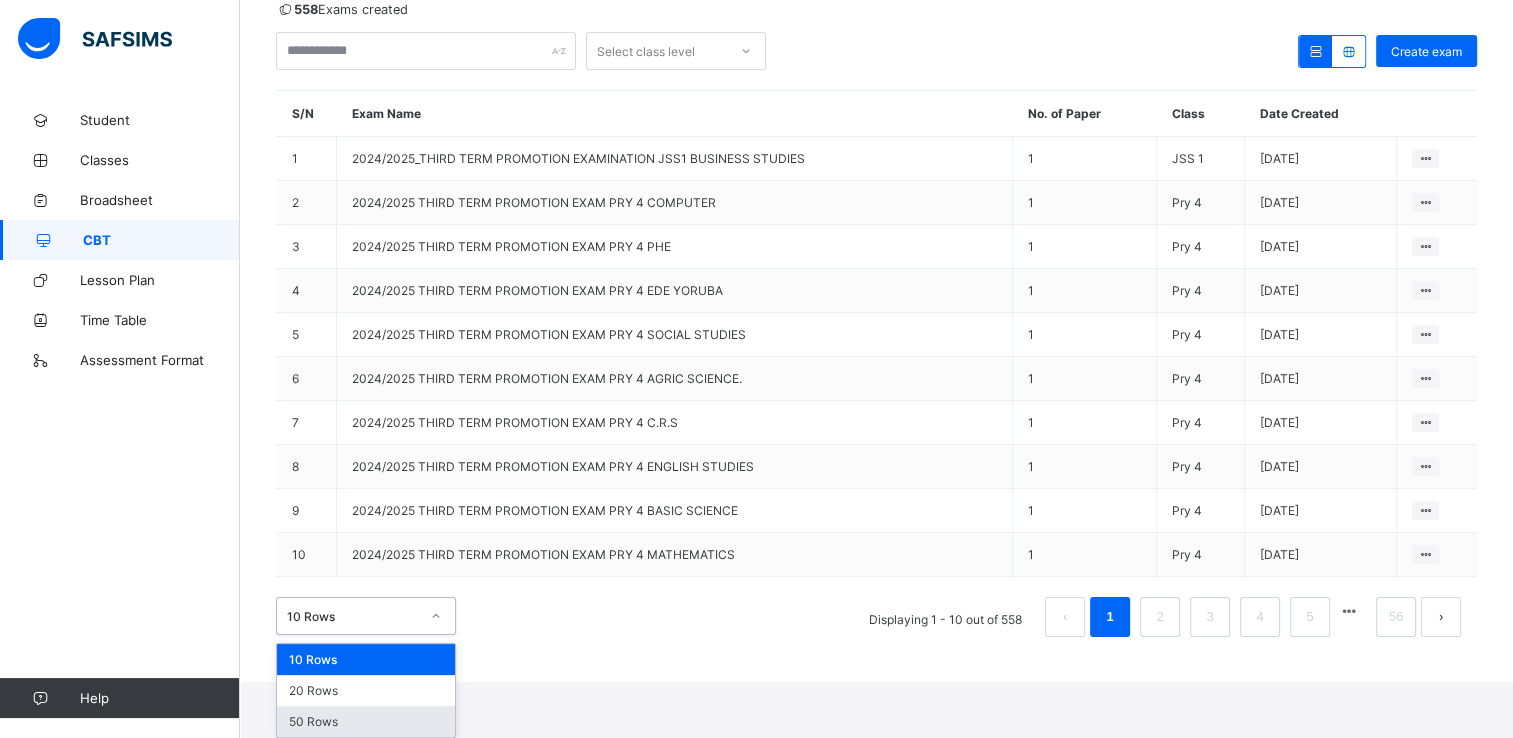 click on "50 Rows" at bounding box center [366, 721] 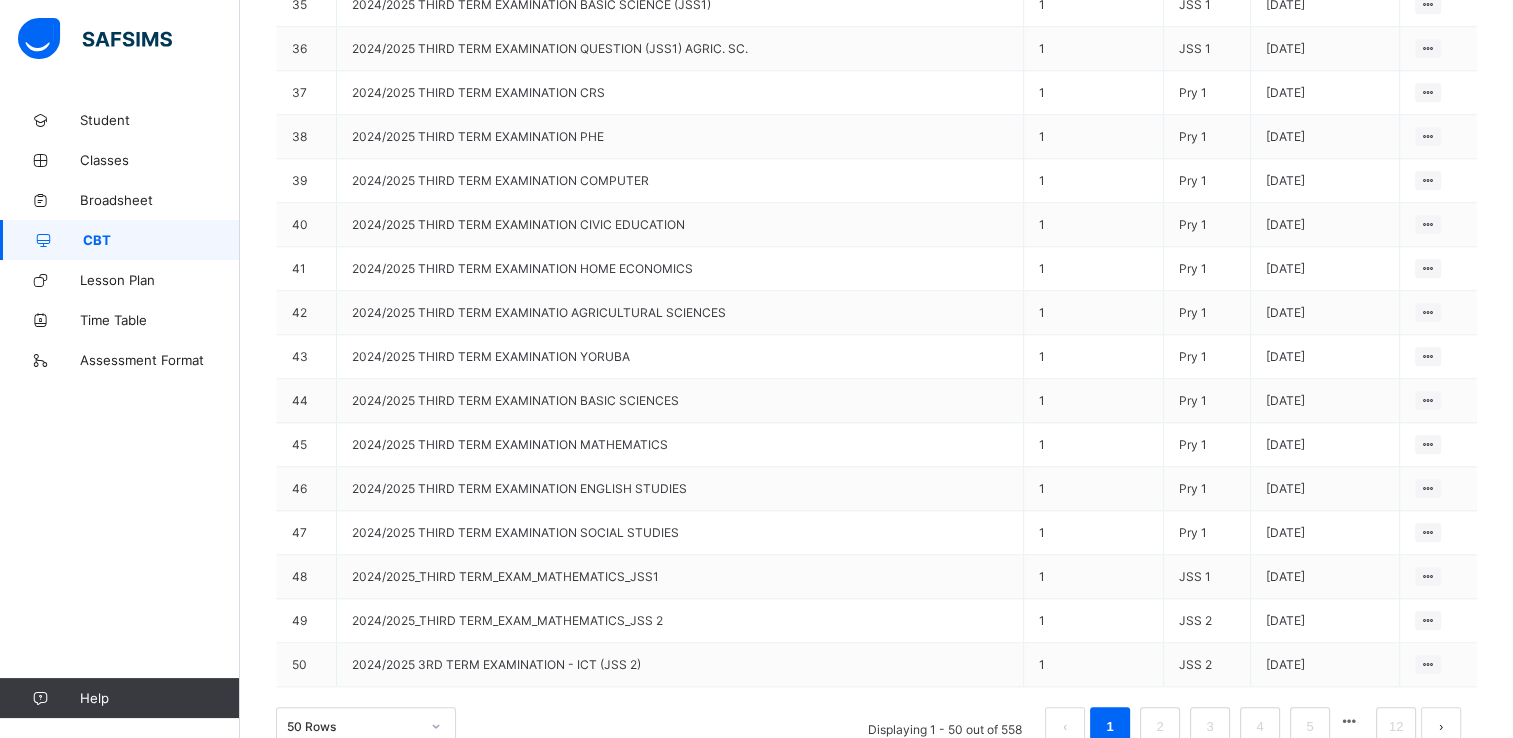 scroll, scrollTop: 1923, scrollLeft: 0, axis: vertical 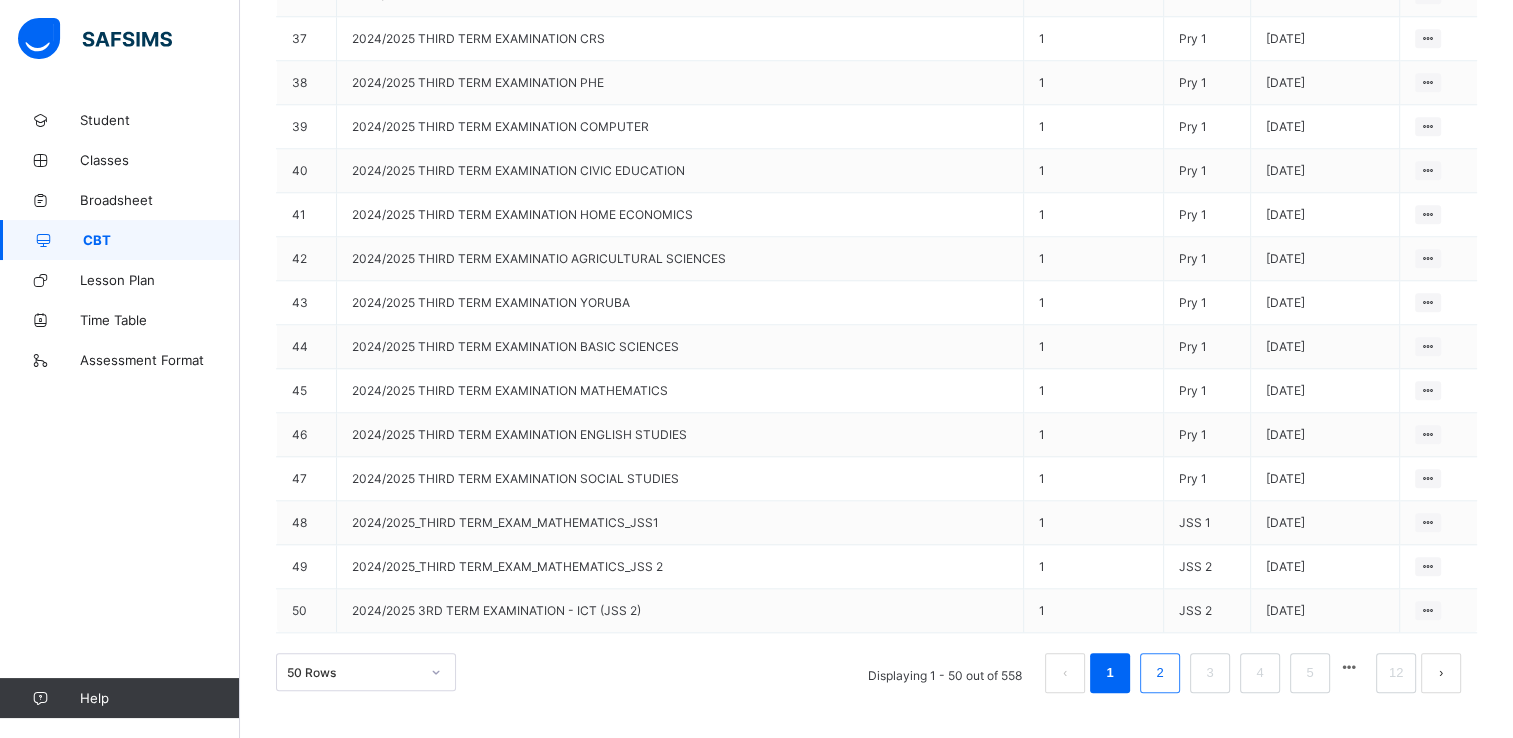 click on "2" at bounding box center (1160, 673) 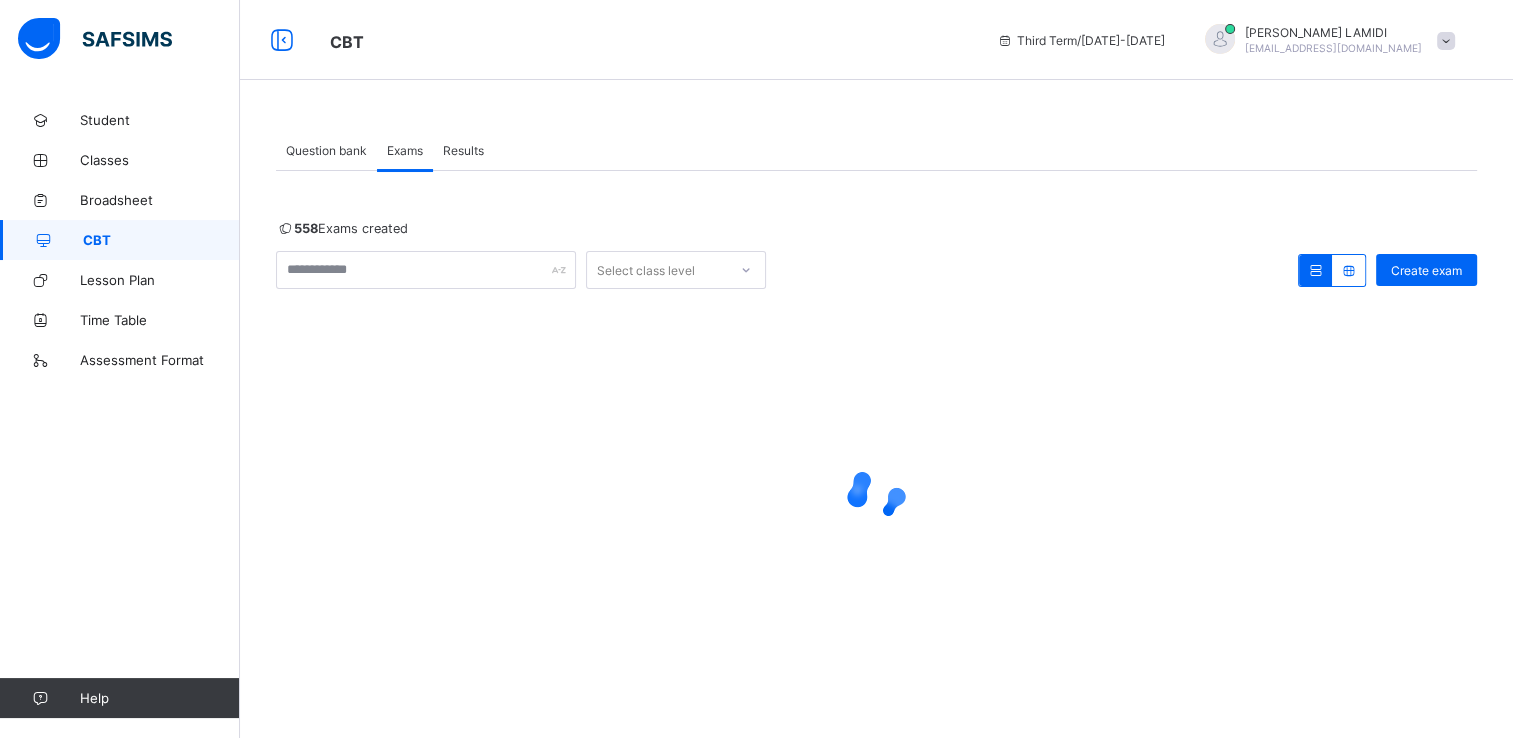 scroll, scrollTop: 0, scrollLeft: 0, axis: both 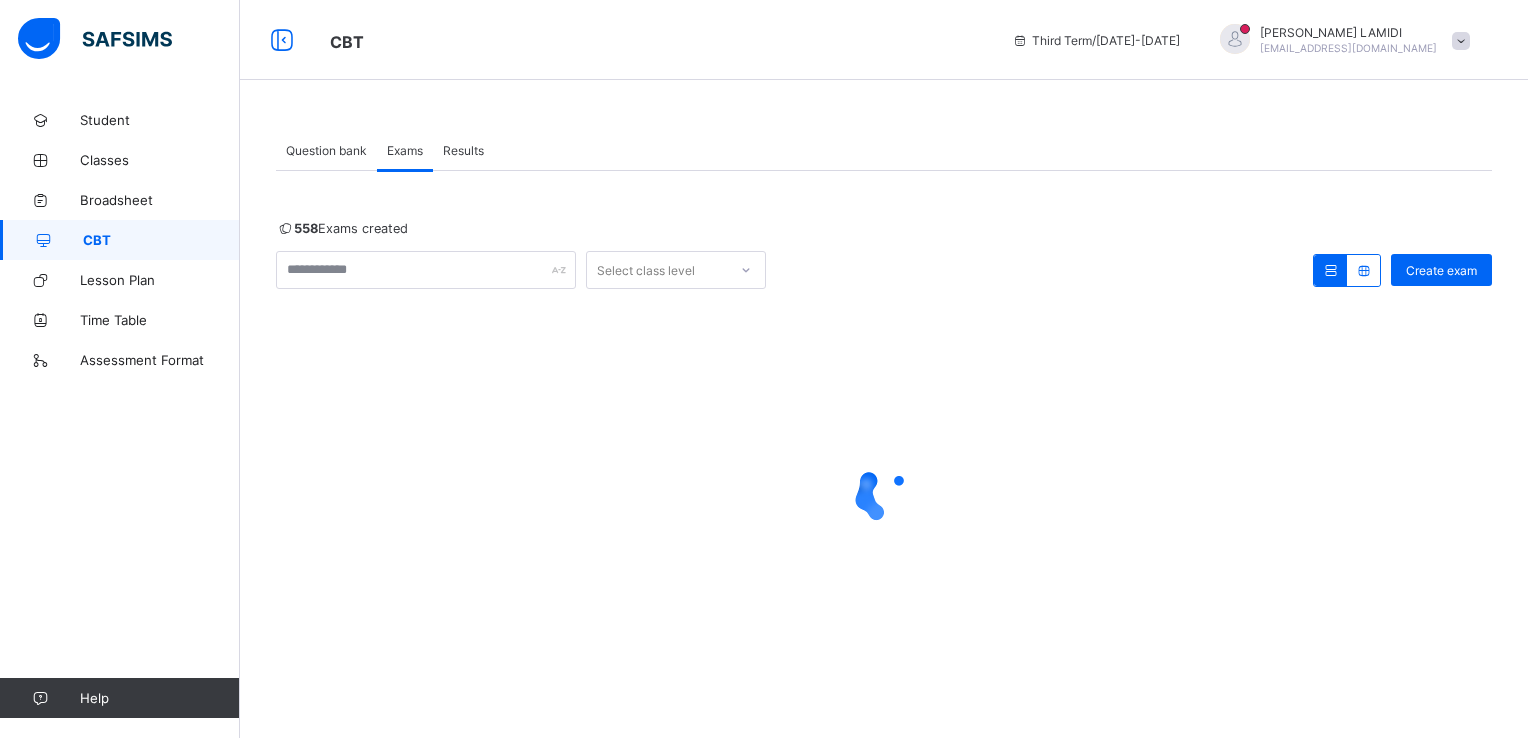click on "Exams" at bounding box center [405, 150] 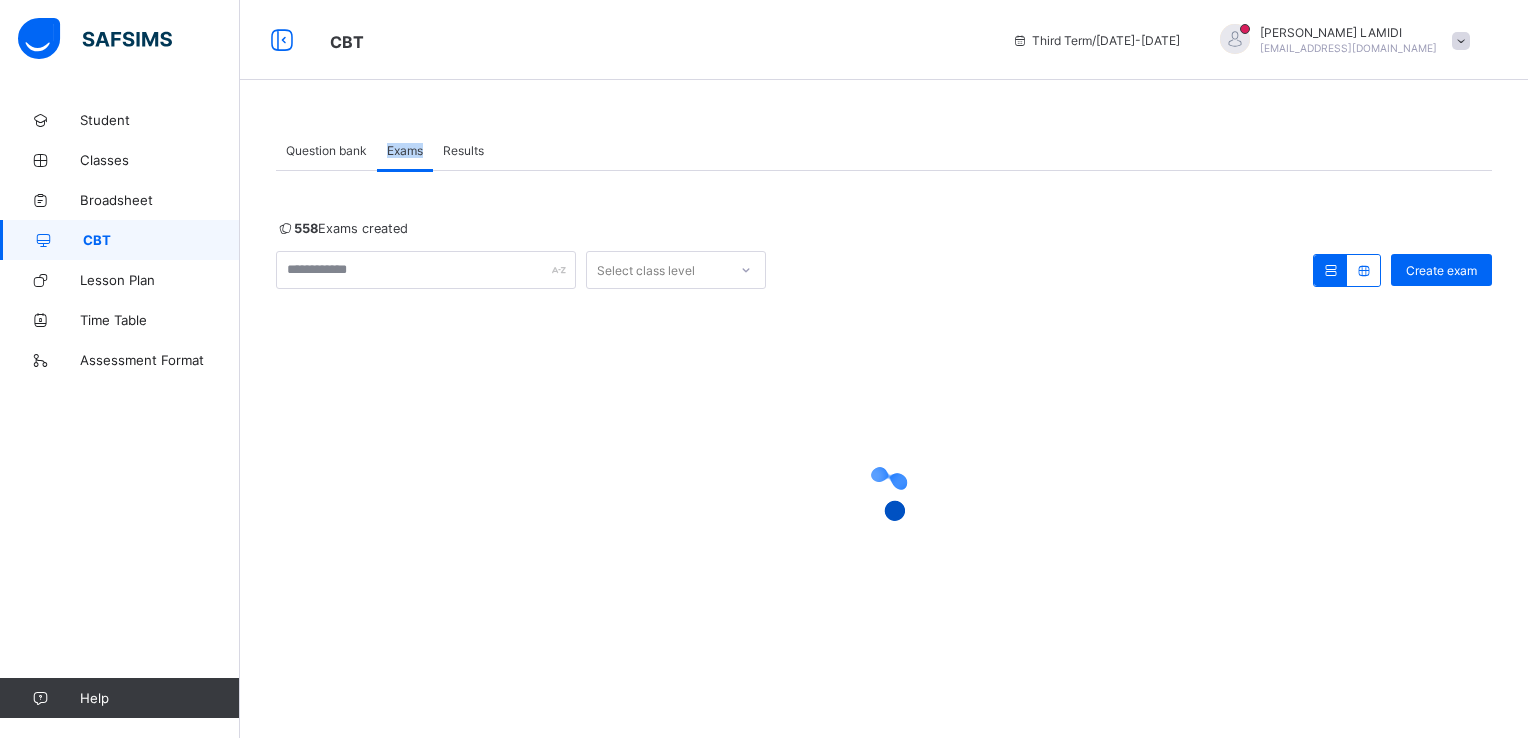 click on "Exams" at bounding box center (405, 150) 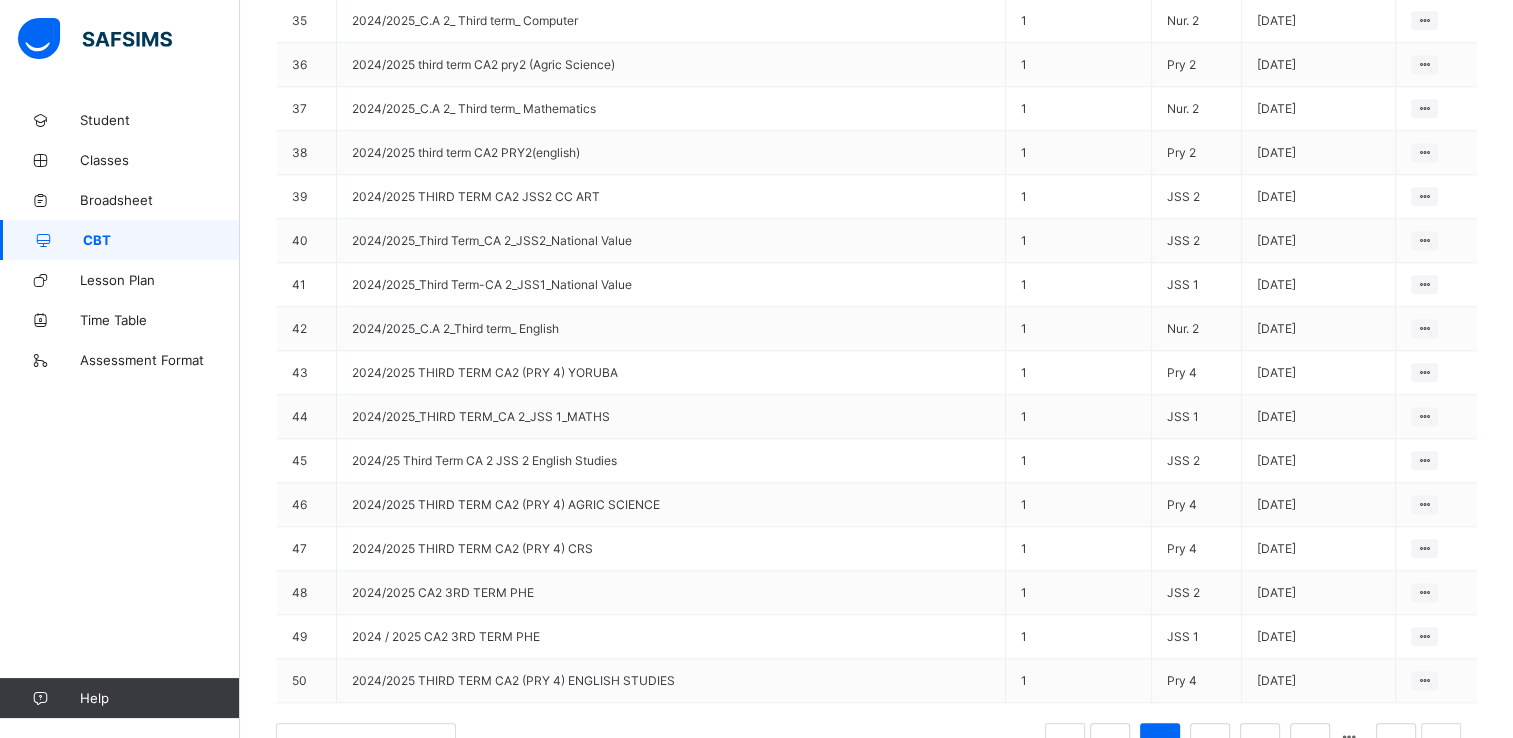 scroll, scrollTop: 1923, scrollLeft: 0, axis: vertical 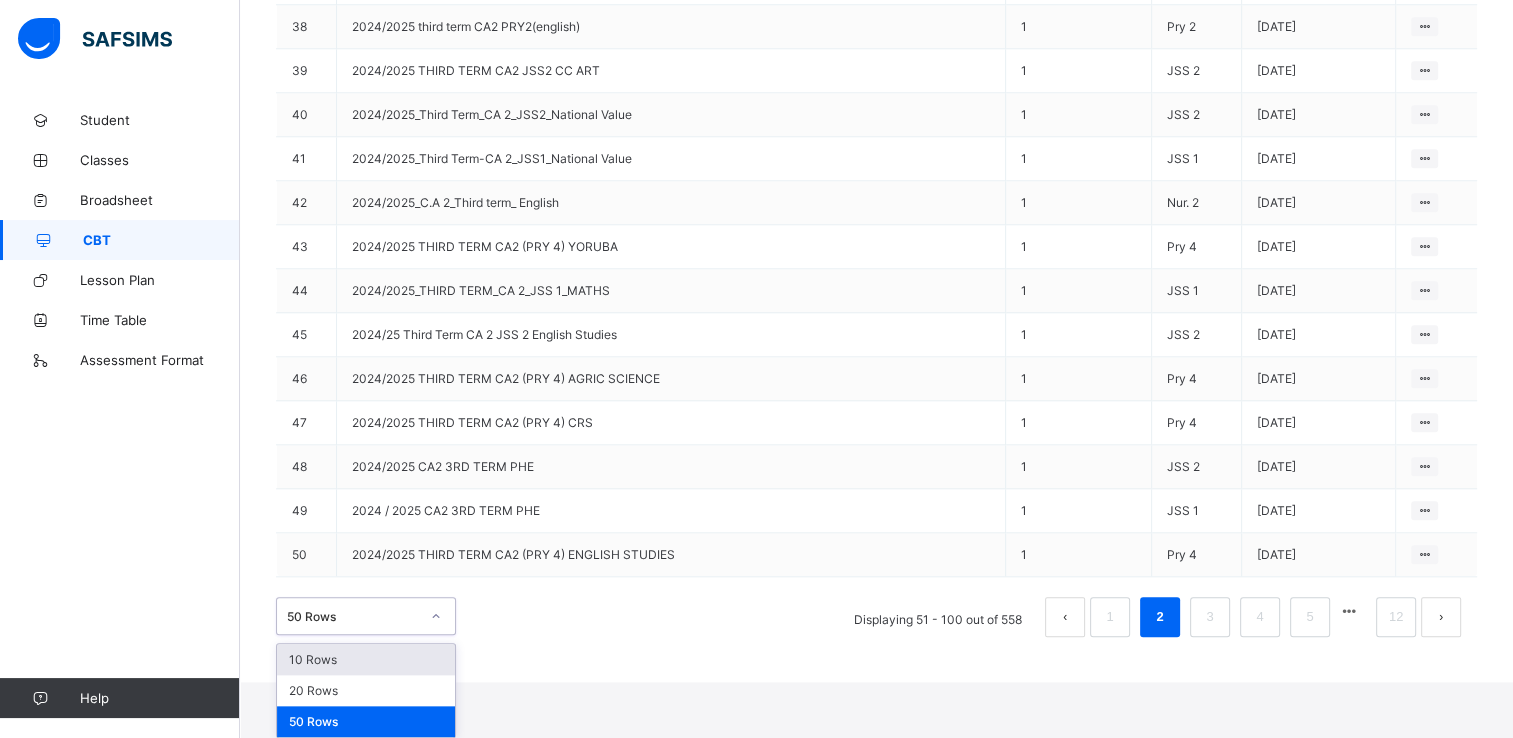 click on "option 10 Rows focused, 1 of 3. 3 results available. Use Up and Down to choose options, press Enter to select the currently focused option, press Escape to exit the menu, press Tab to select the option and exit the menu. 50 Rows 10 Rows 20 Rows 50 Rows" at bounding box center (366, 616) 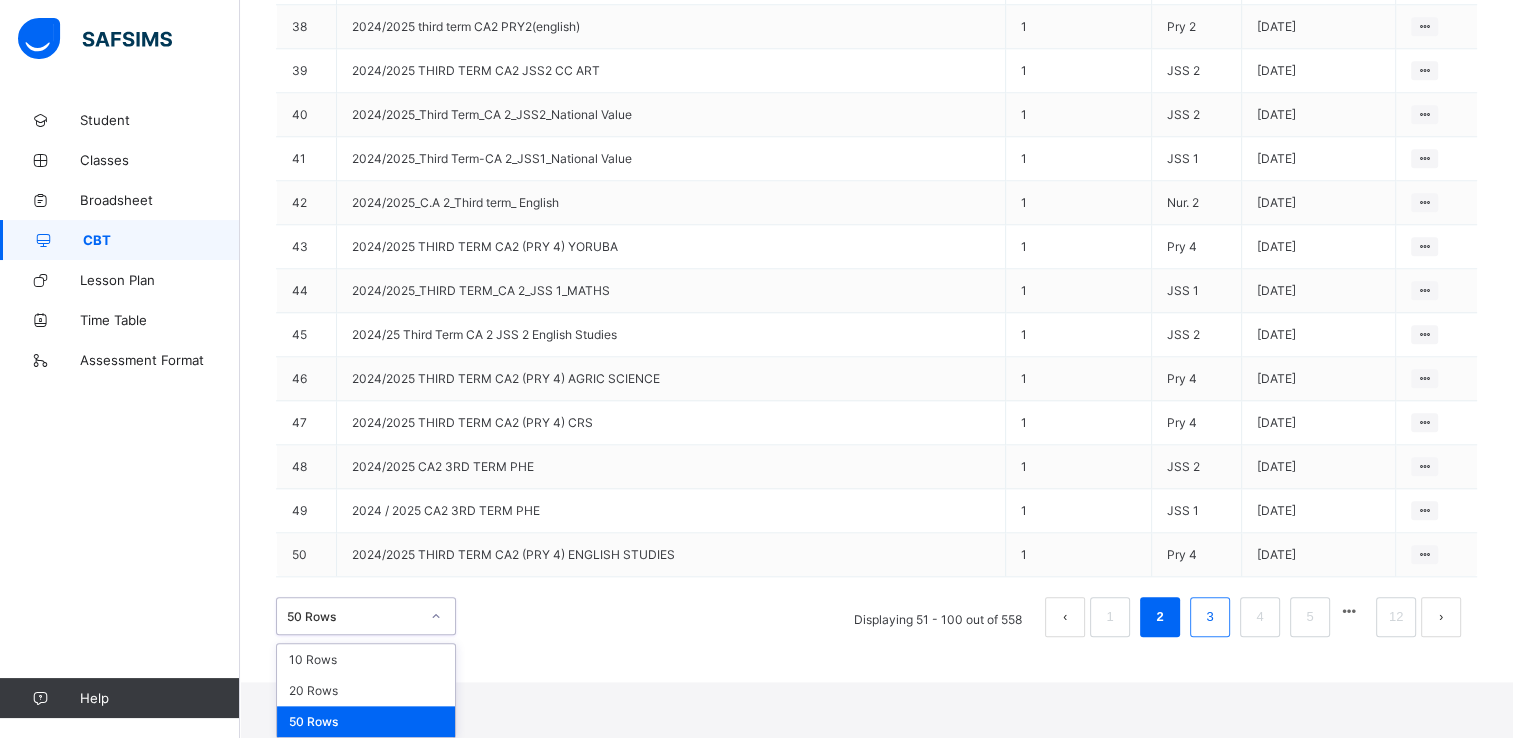 scroll, scrollTop: 1923, scrollLeft: 0, axis: vertical 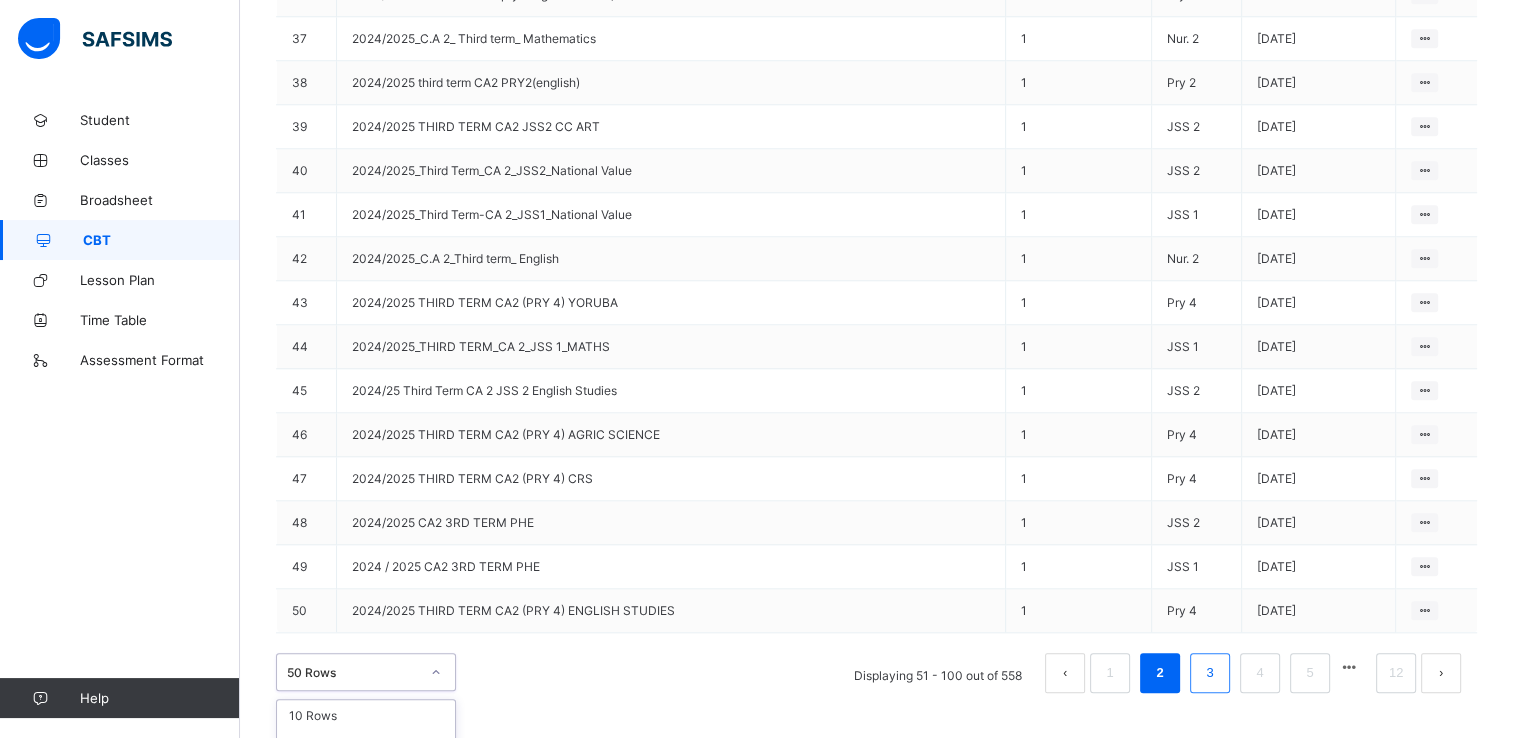 click on "S/N Exam Name No. of Paper Class Date Created 1 2024/2025_THIRD TERM_EXAM_CRK_NUR 2 1 Nur. 2 [DATE] View all papers Make actvie 2 2024/2025_THIRD TERM_EXAM_COMPUTER_NUR 2 1 Nur. 2 [DATE] View all papers Make actvie 3 2024/2025 Third Term Examination ( English Studies) Jss1 1 JSS 1 [DATE] View all papers Make actvie 4 2024/2025 THIRD TERM EXAMINATION (JSS2) AGRIC. SC. 1 JSS 2 [DATE] View all papers Make actvie 5 2024/24 Third Term Examination (JSS 2) English Studies 1 JSS 2 [DATE] View all papers Make actvie 6 2024/2025_THIRD TERM_EXAM_YORUBA_NUR 2 1 Nur. 2 [DATE] View all papers Deactivate 7 2024/2025 third term promotion examination pry 2 0 Pry 2 [DATE] View all papers Make actvie 8 2024/2025_THIRD TERM_EXAM_SOCIAL HABIT_NUR 2 1 Nur. 2 [DATE] View all papers Make actvie 9 2024/2025_THIRD TERM_EXAM_HEALTH HABIT_NUR 2 1 Nur. 2 [DATE] View all papers Make actvie 10 2024/2025_THIRD TERM_EXAM_SCIENCE_NUR 2 1 Nur. 2 [DATE] View all papers Make actvie 11 1 Nur. 2 12" at bounding box center [876, -461] 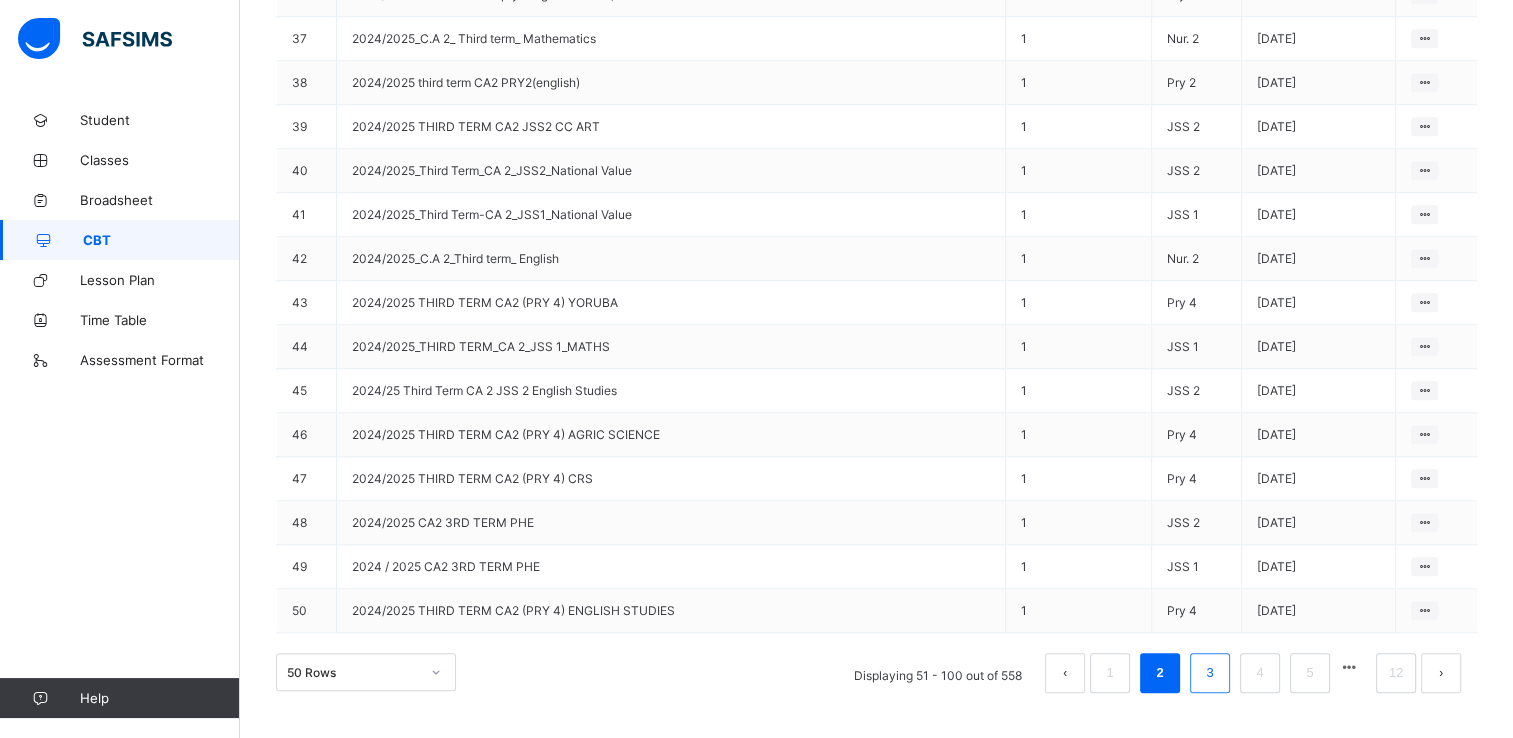 click on "3" at bounding box center [1209, 673] 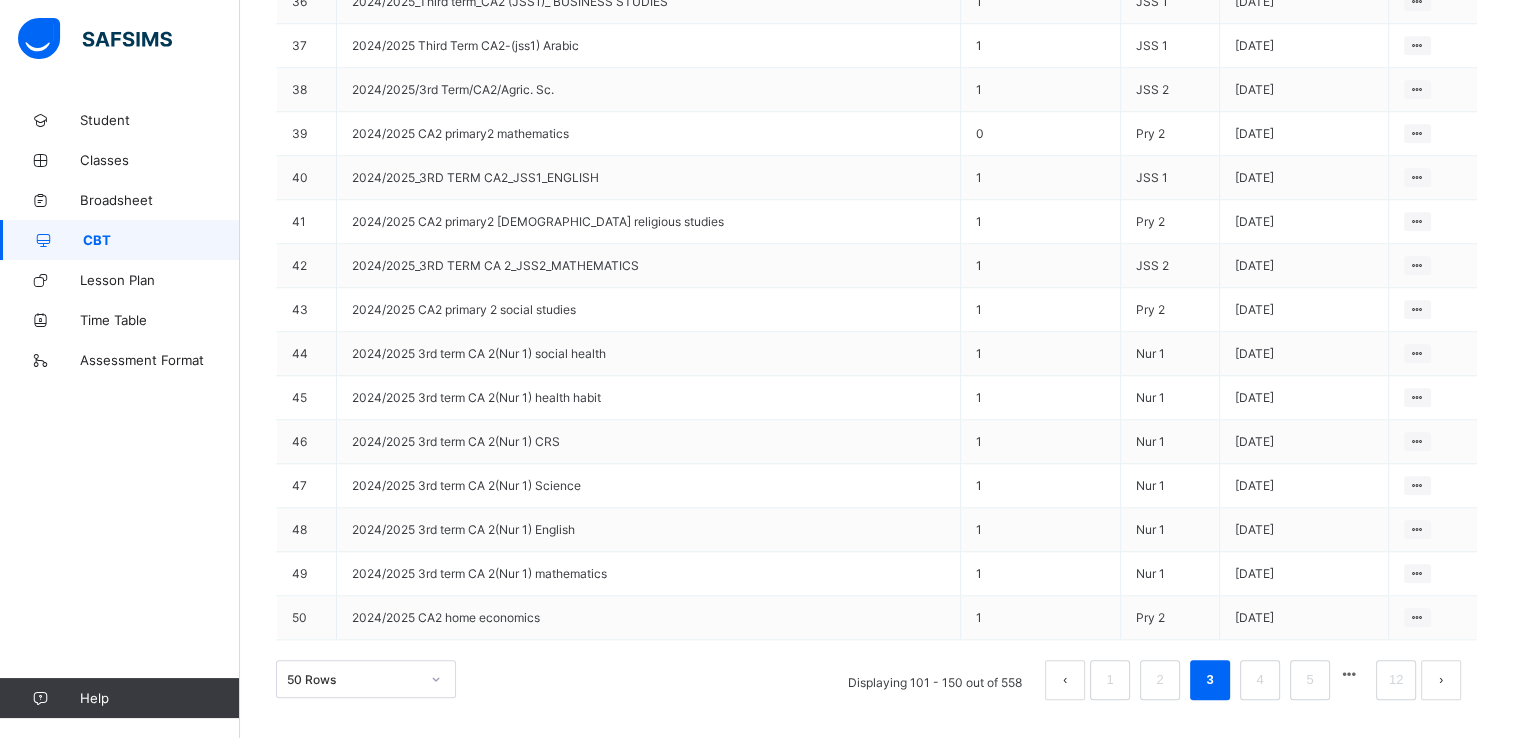scroll, scrollTop: 1923, scrollLeft: 0, axis: vertical 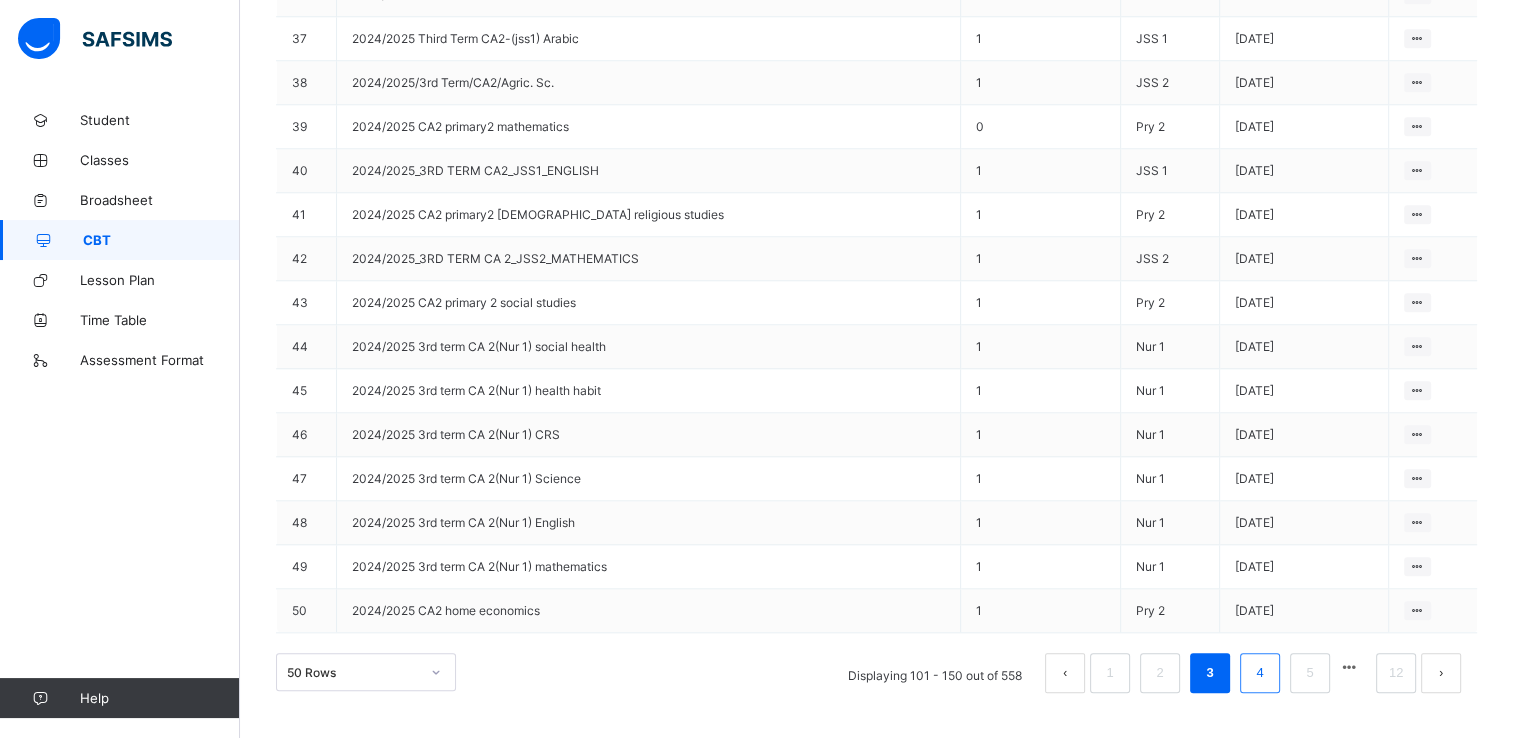click on "4" at bounding box center [1259, 673] 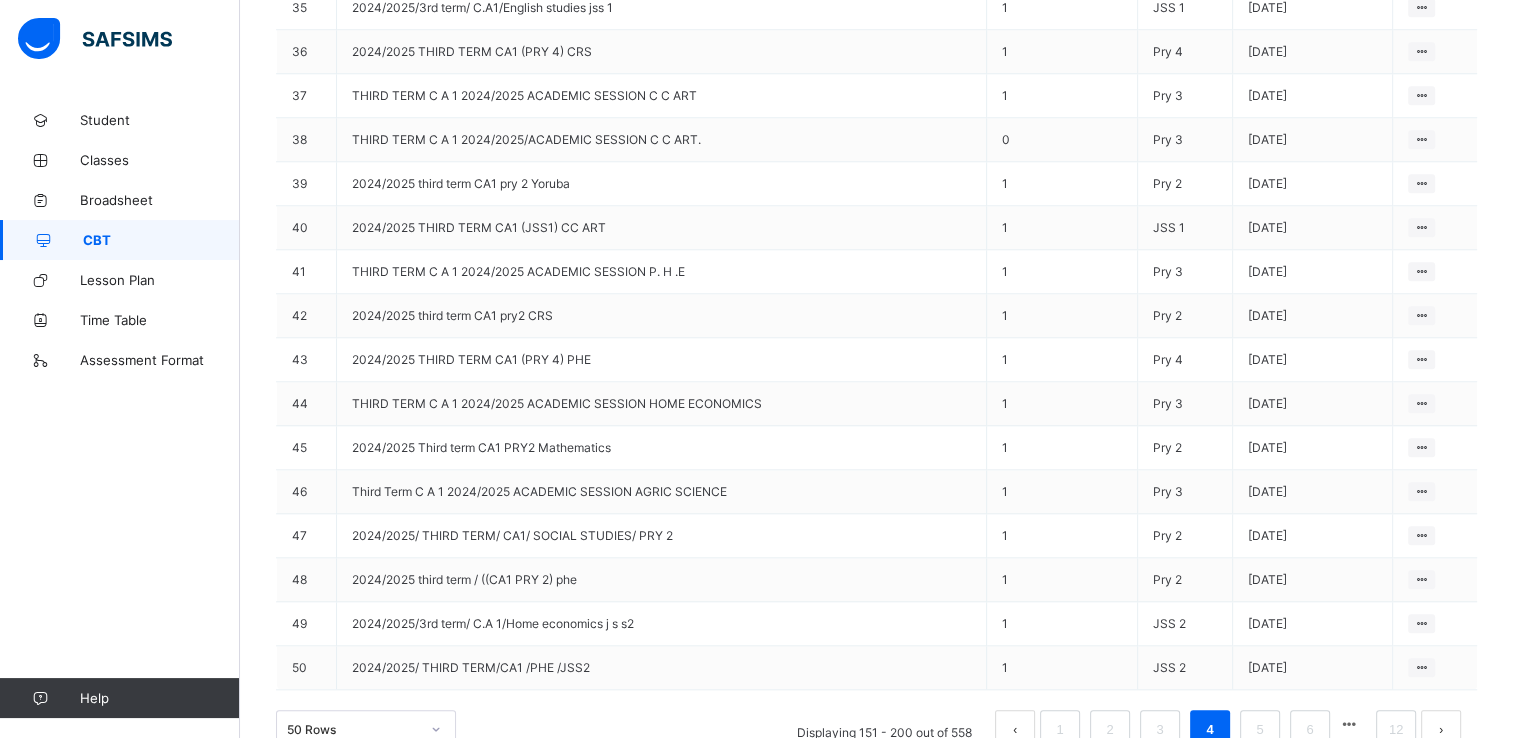 scroll, scrollTop: 1923, scrollLeft: 0, axis: vertical 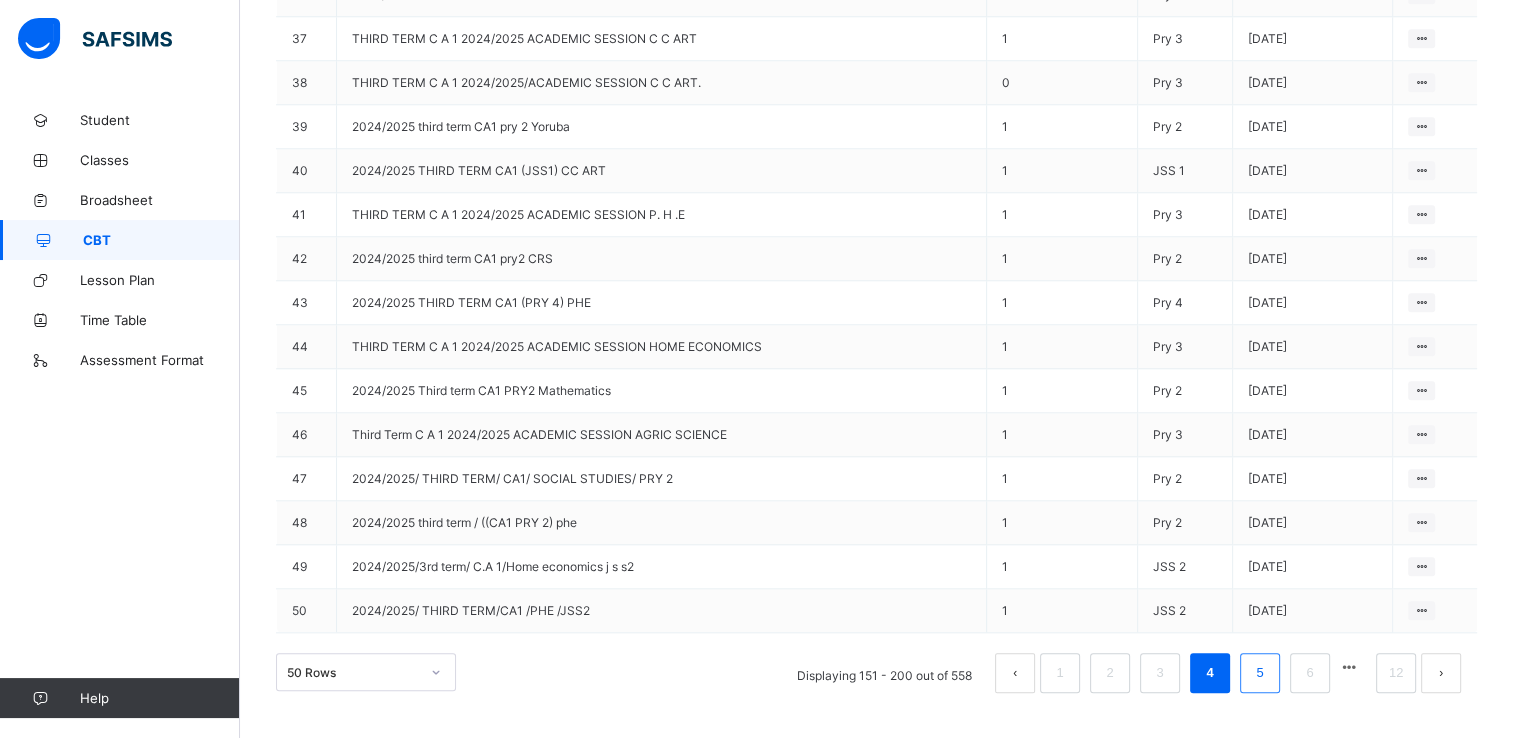 click on "5" at bounding box center (1259, 673) 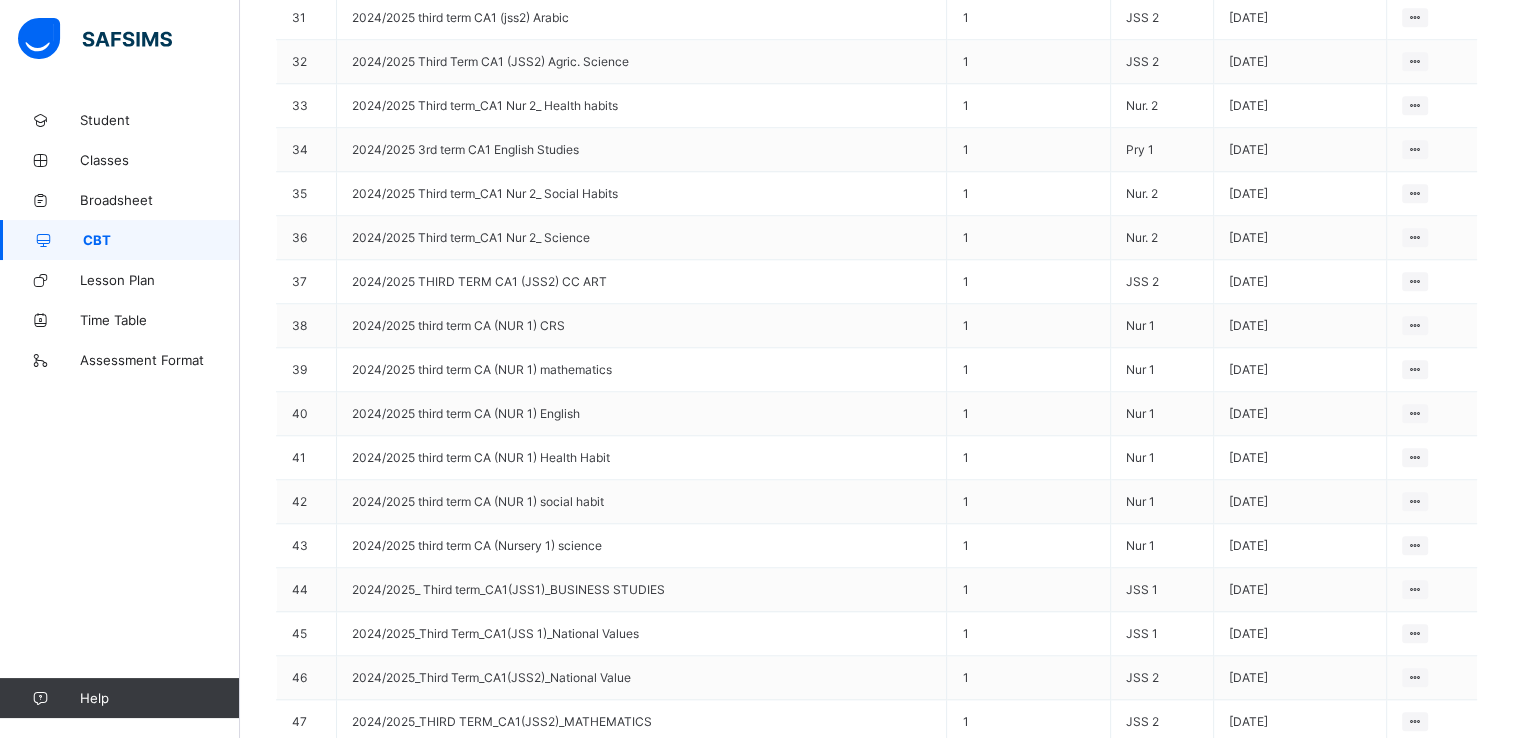 scroll, scrollTop: 1720, scrollLeft: 0, axis: vertical 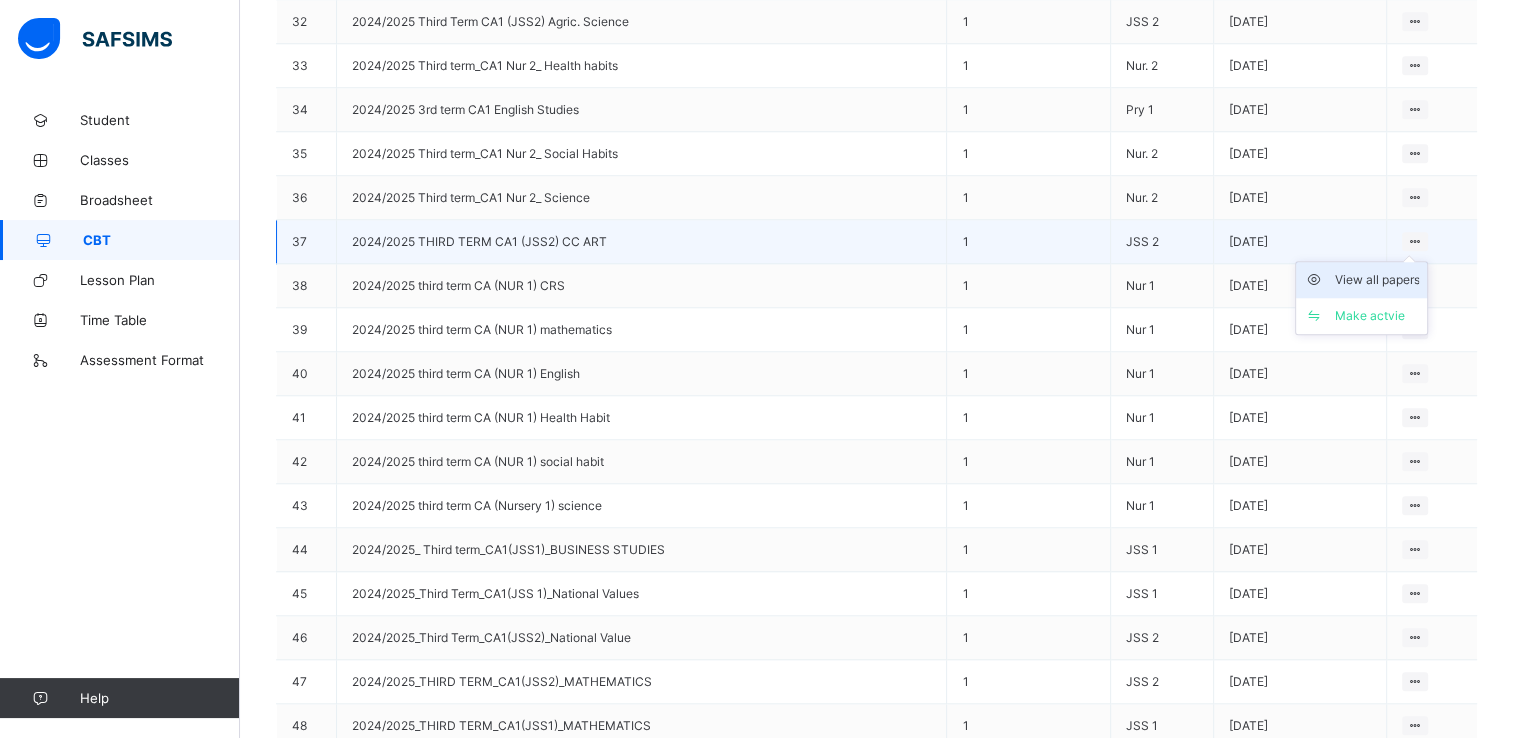 click on "View all papers" at bounding box center [1376, 280] 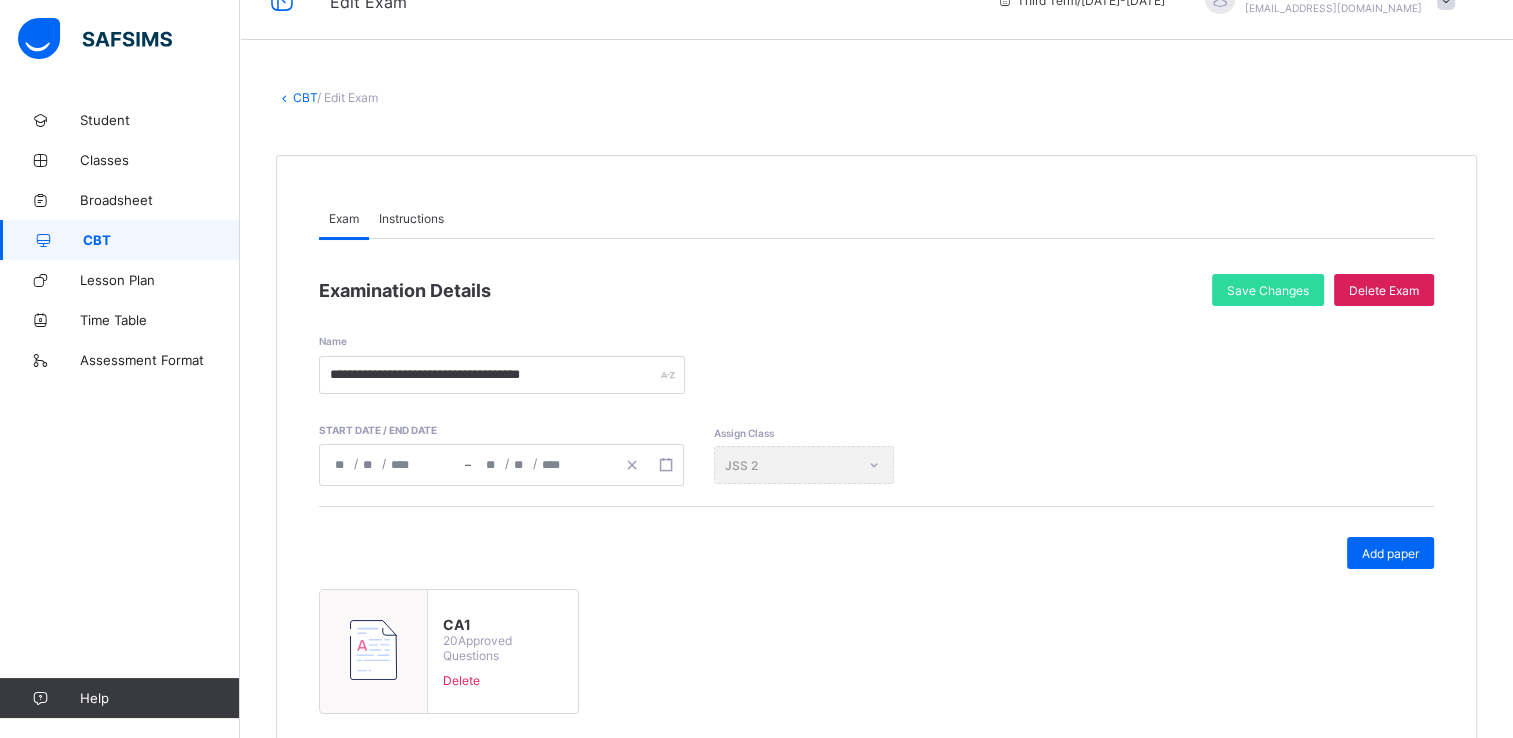 scroll, scrollTop: 152, scrollLeft: 0, axis: vertical 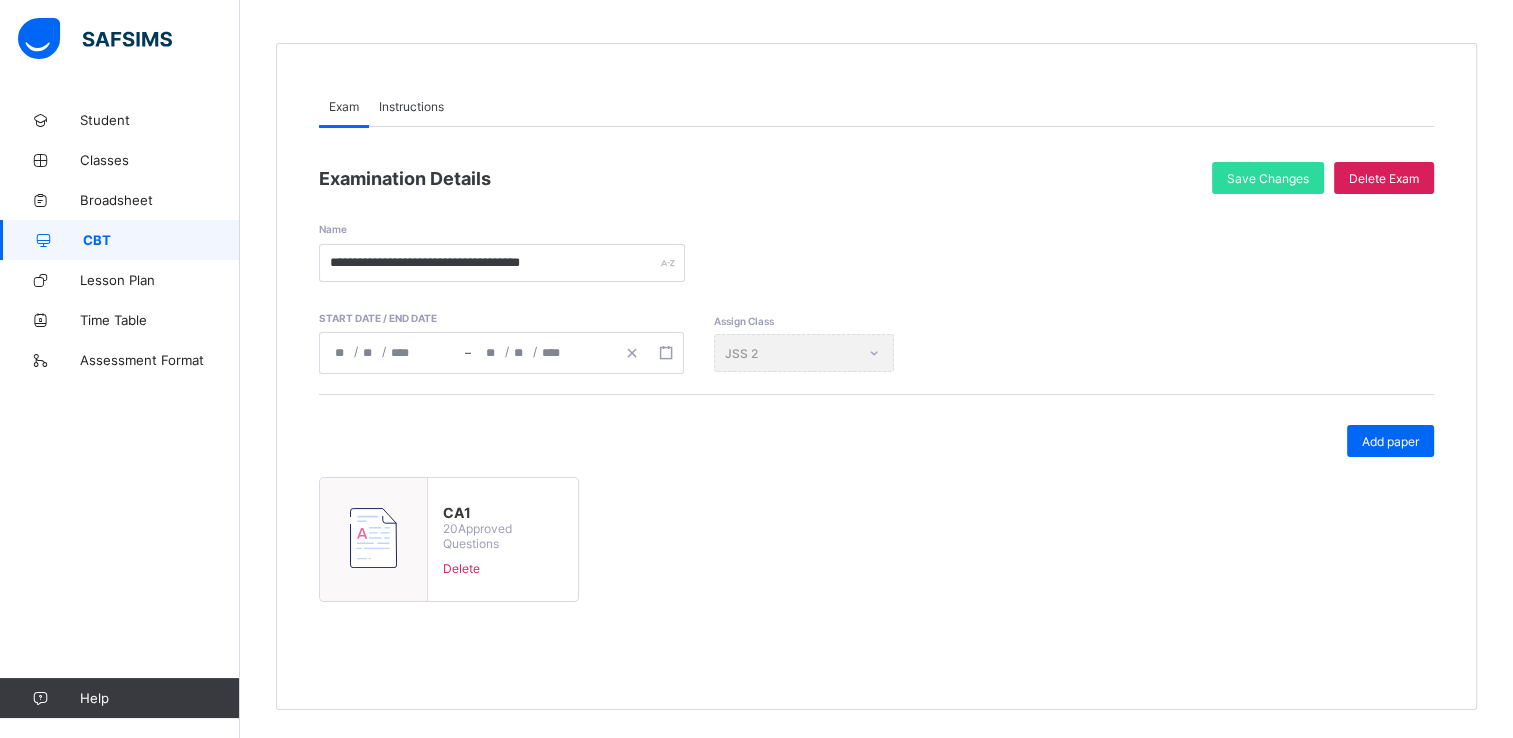 click on "Assign Class JSS 2" at bounding box center [804, 353] 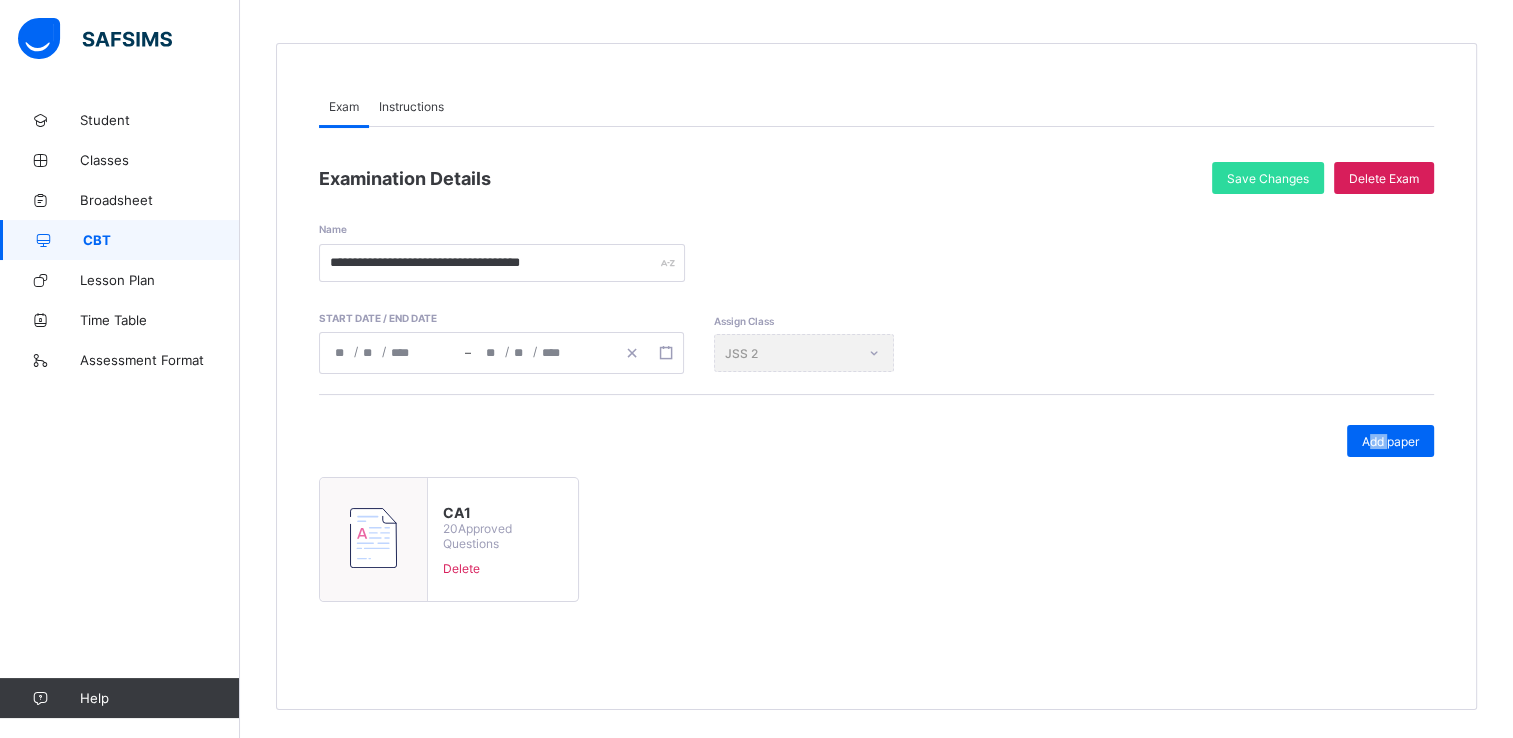 click on "Assign Class JSS 2" at bounding box center [804, 353] 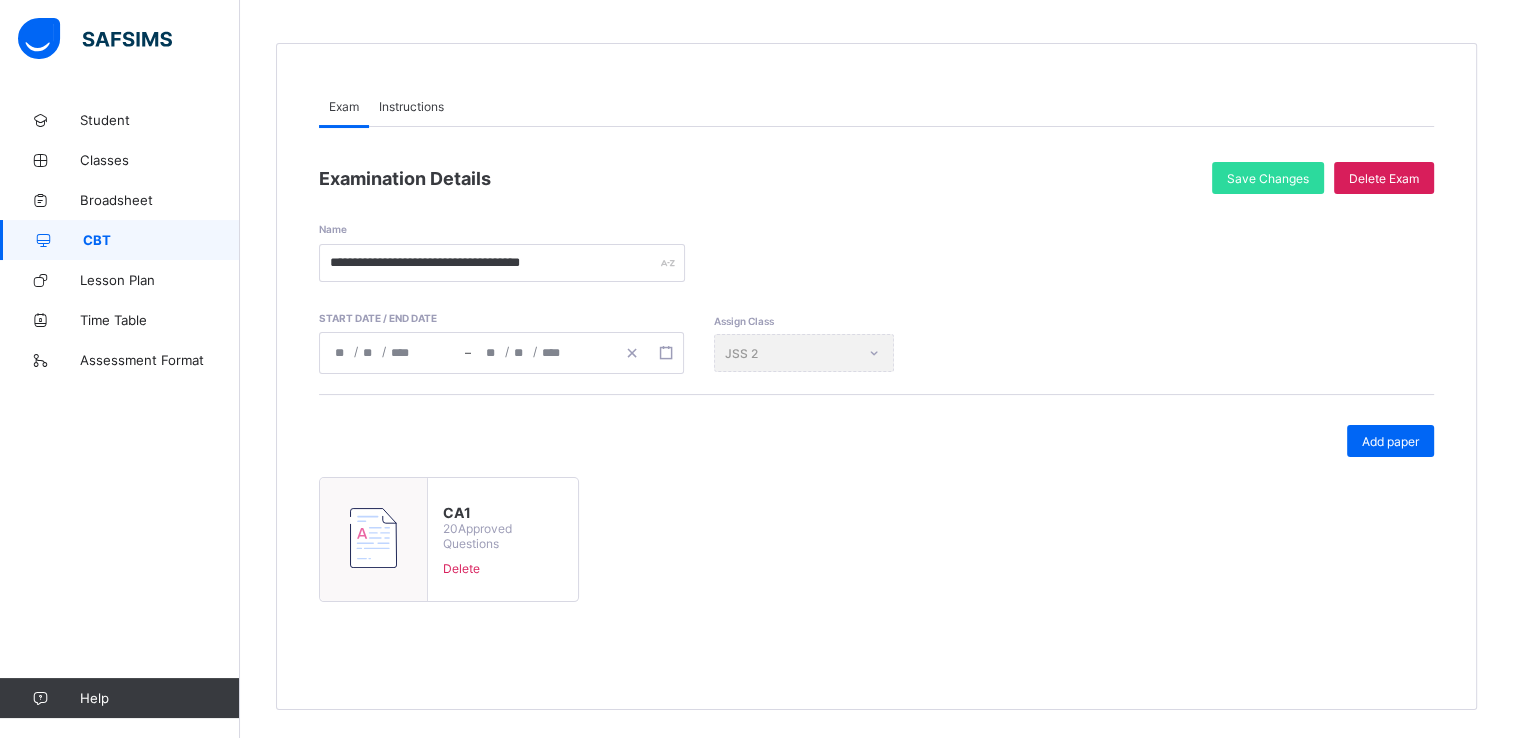 drag, startPoint x: 872, startPoint y: 352, endPoint x: 885, endPoint y: 470, distance: 118.71394 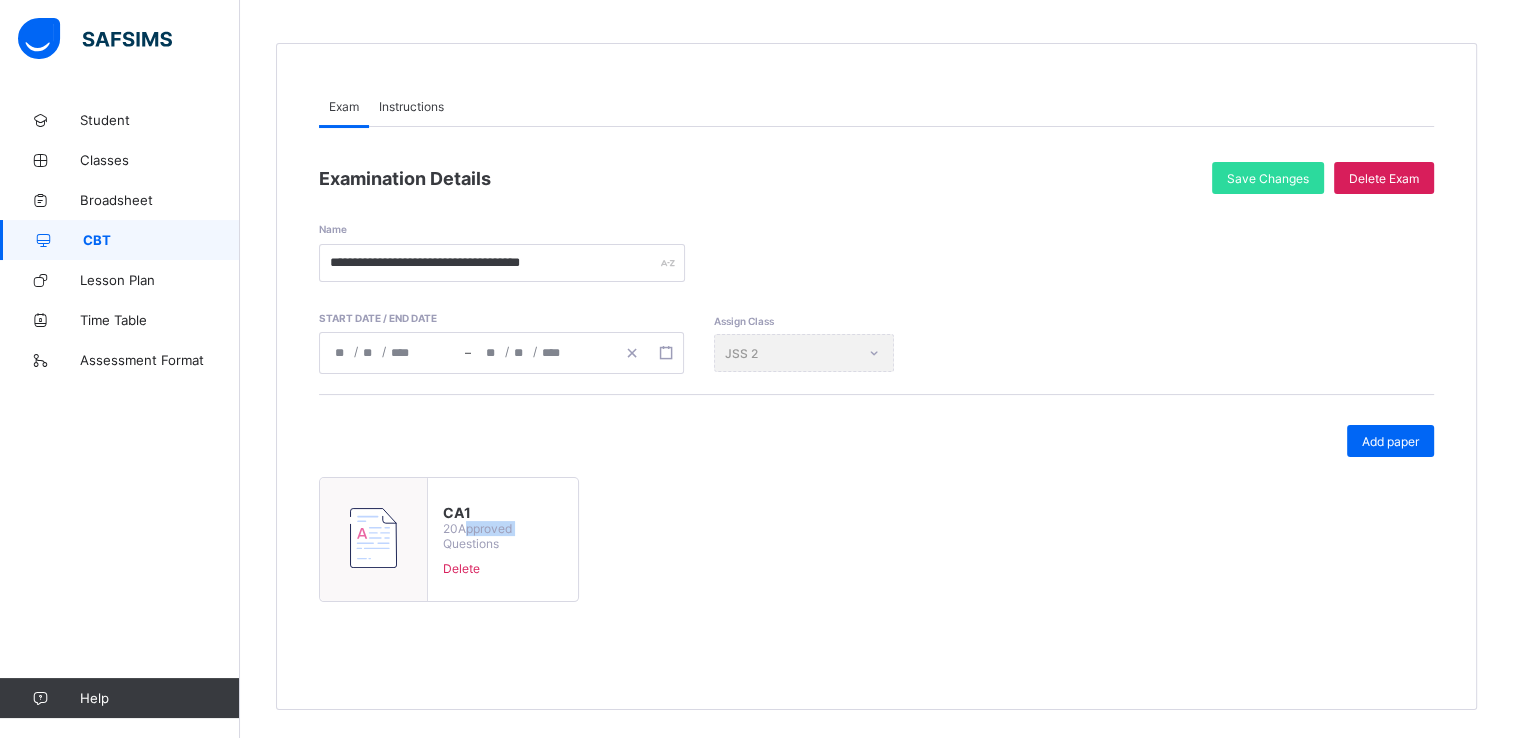 click on "20  Approved Questions" at bounding box center (503, 536) 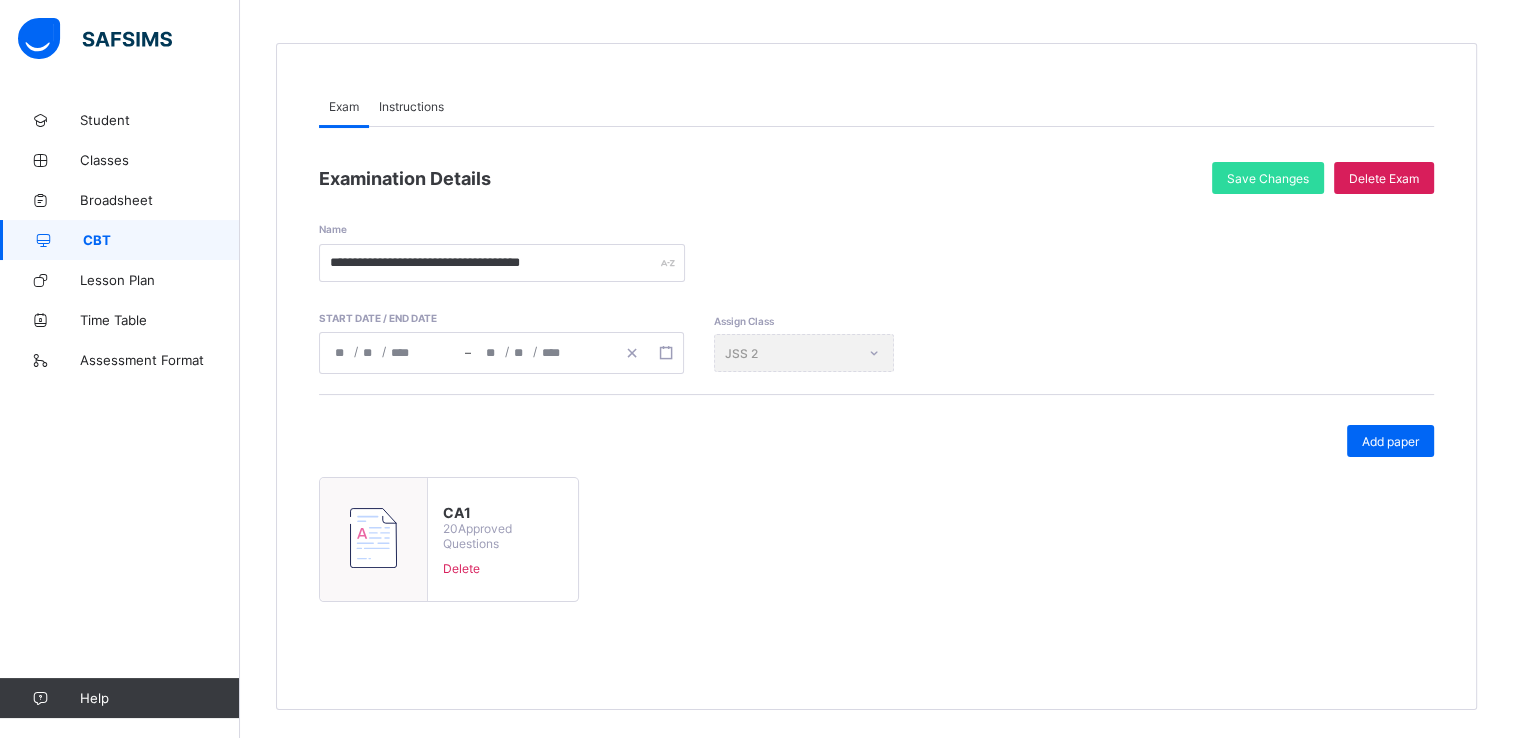drag, startPoint x: 485, startPoint y: 519, endPoint x: 664, endPoint y: 575, distance: 187.55533 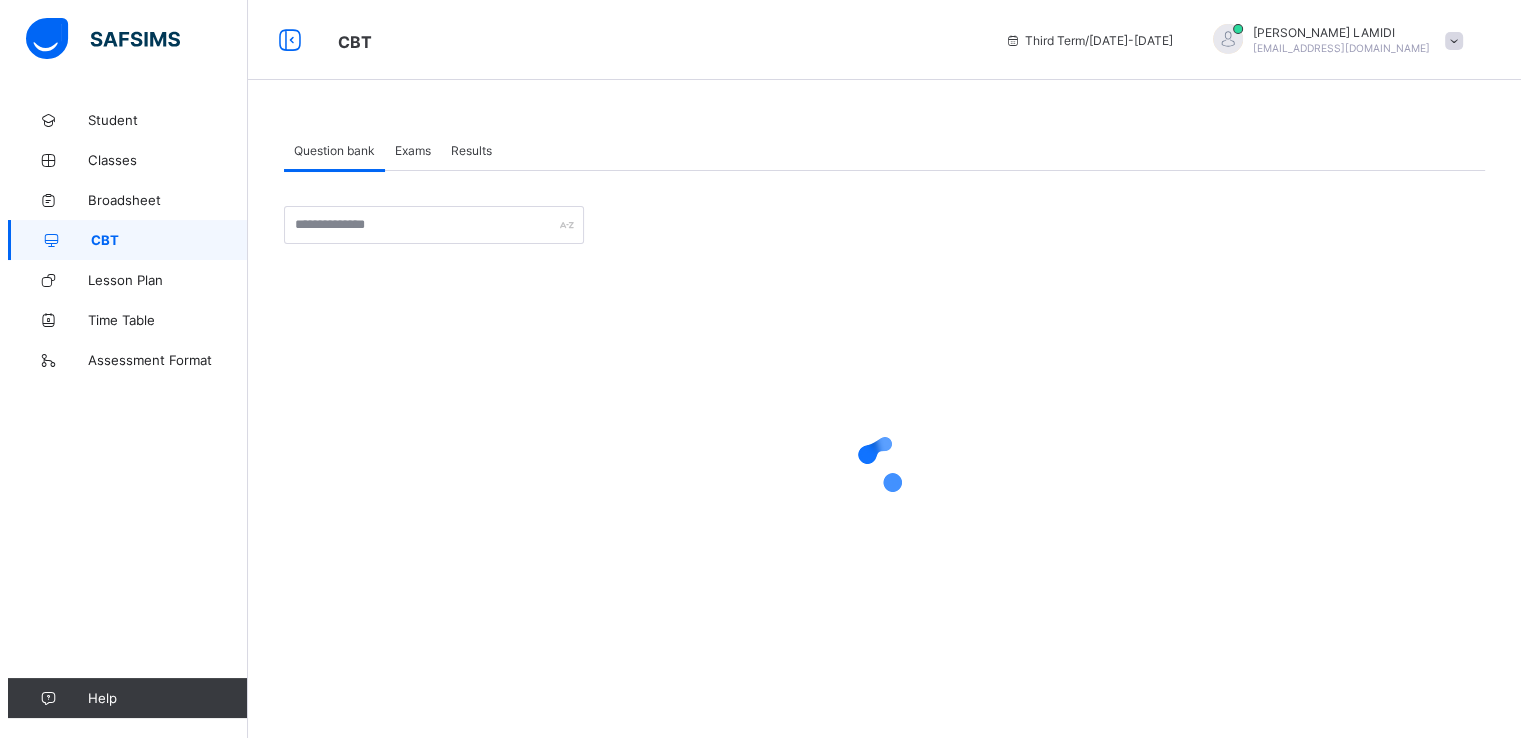 scroll, scrollTop: 0, scrollLeft: 0, axis: both 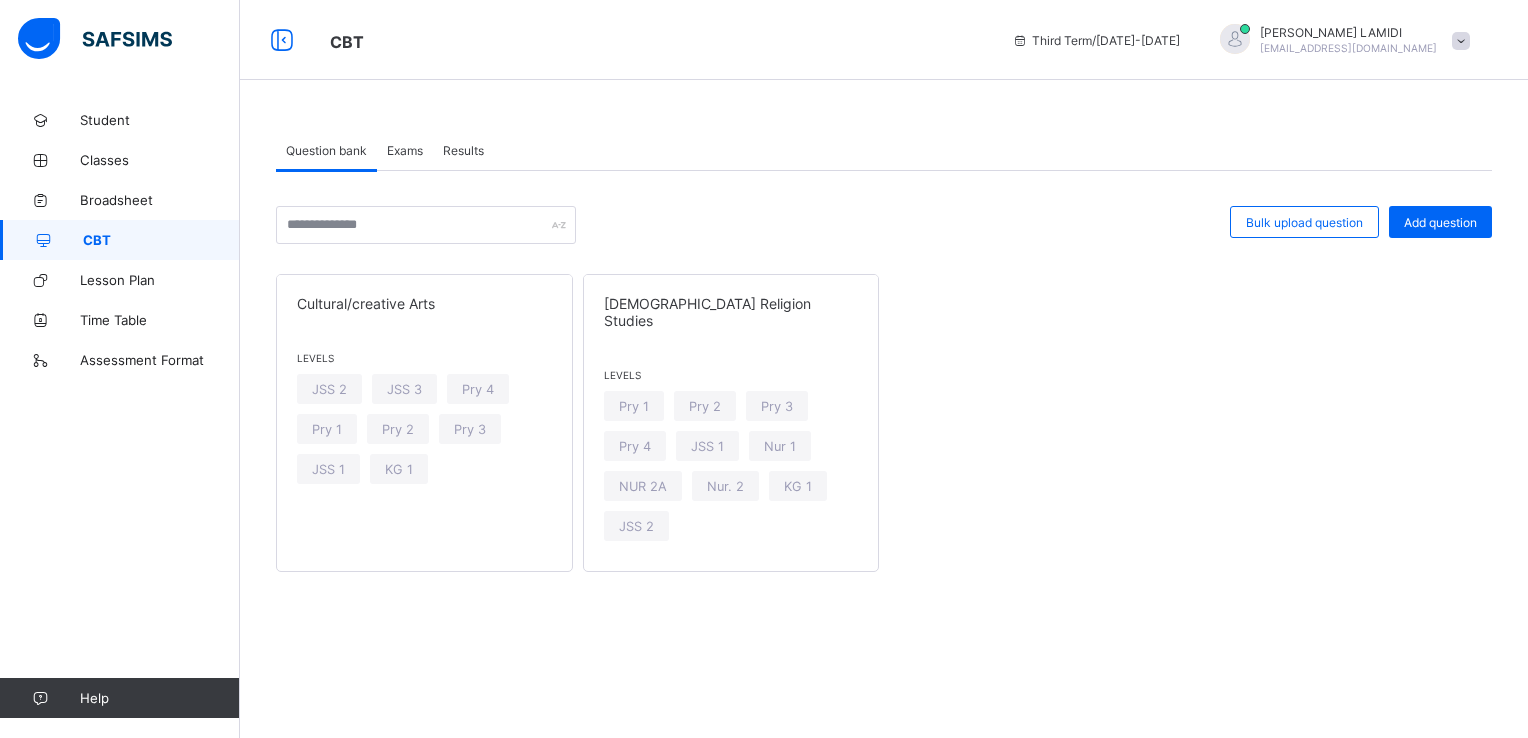 click on "Results" at bounding box center [463, 150] 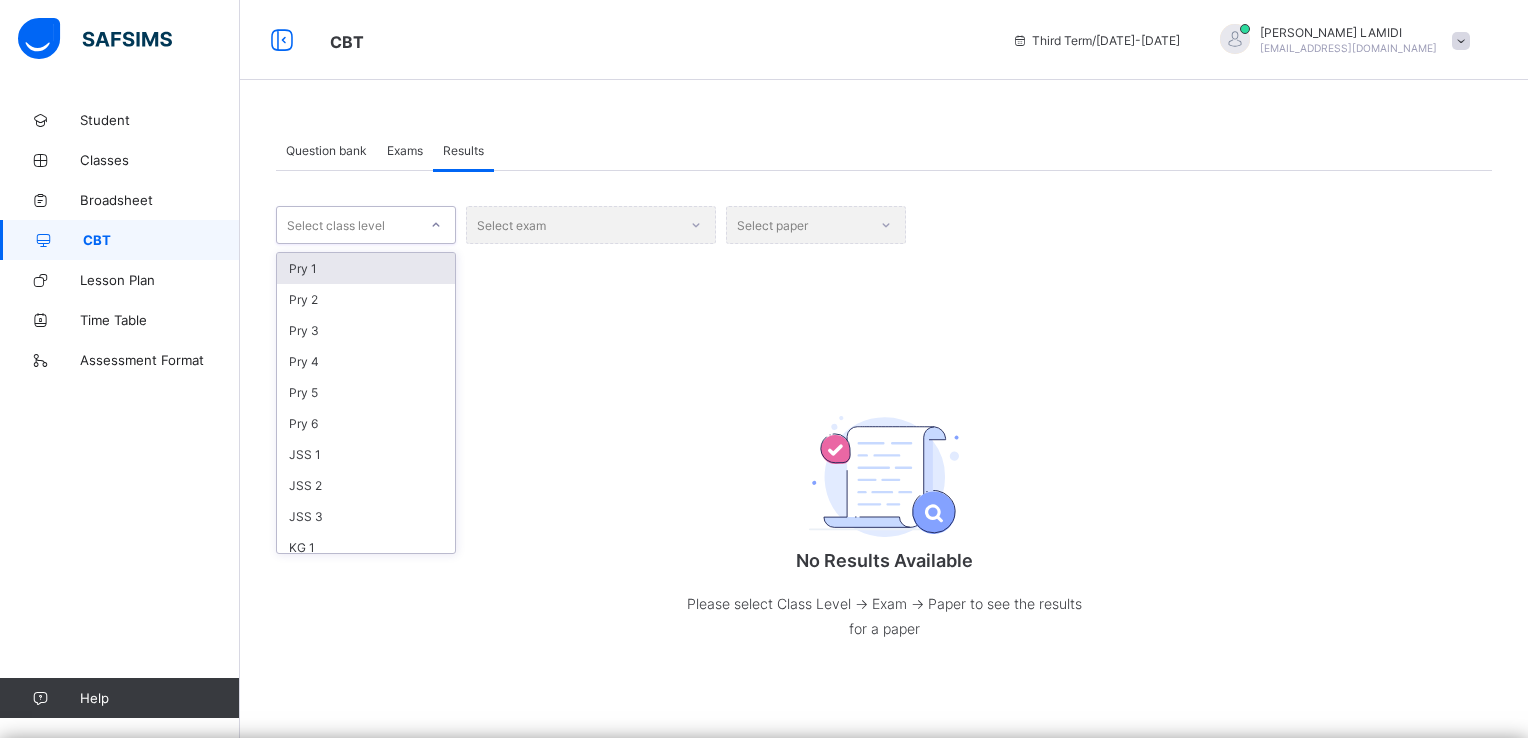 click at bounding box center (436, 225) 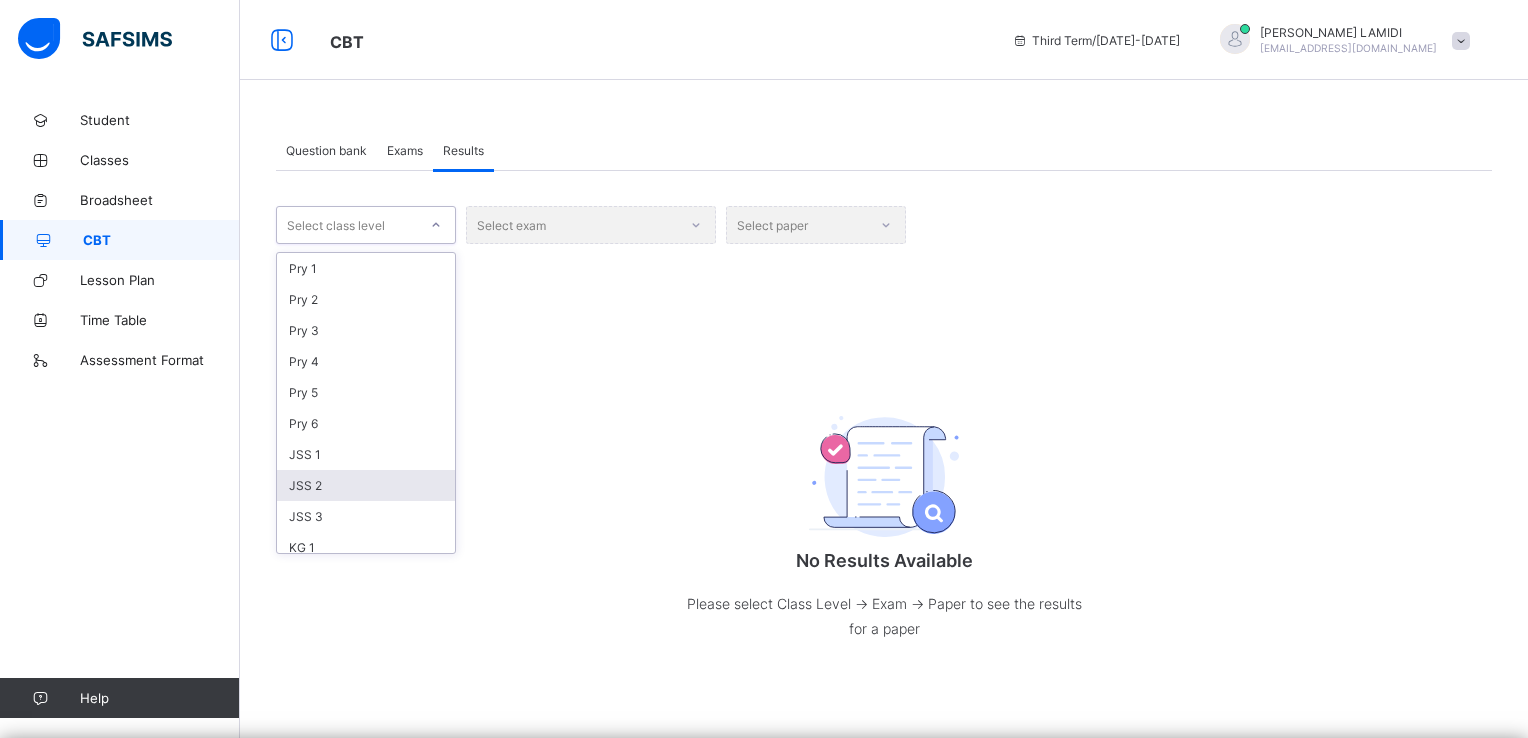 click on "JSS 2" at bounding box center (366, 485) 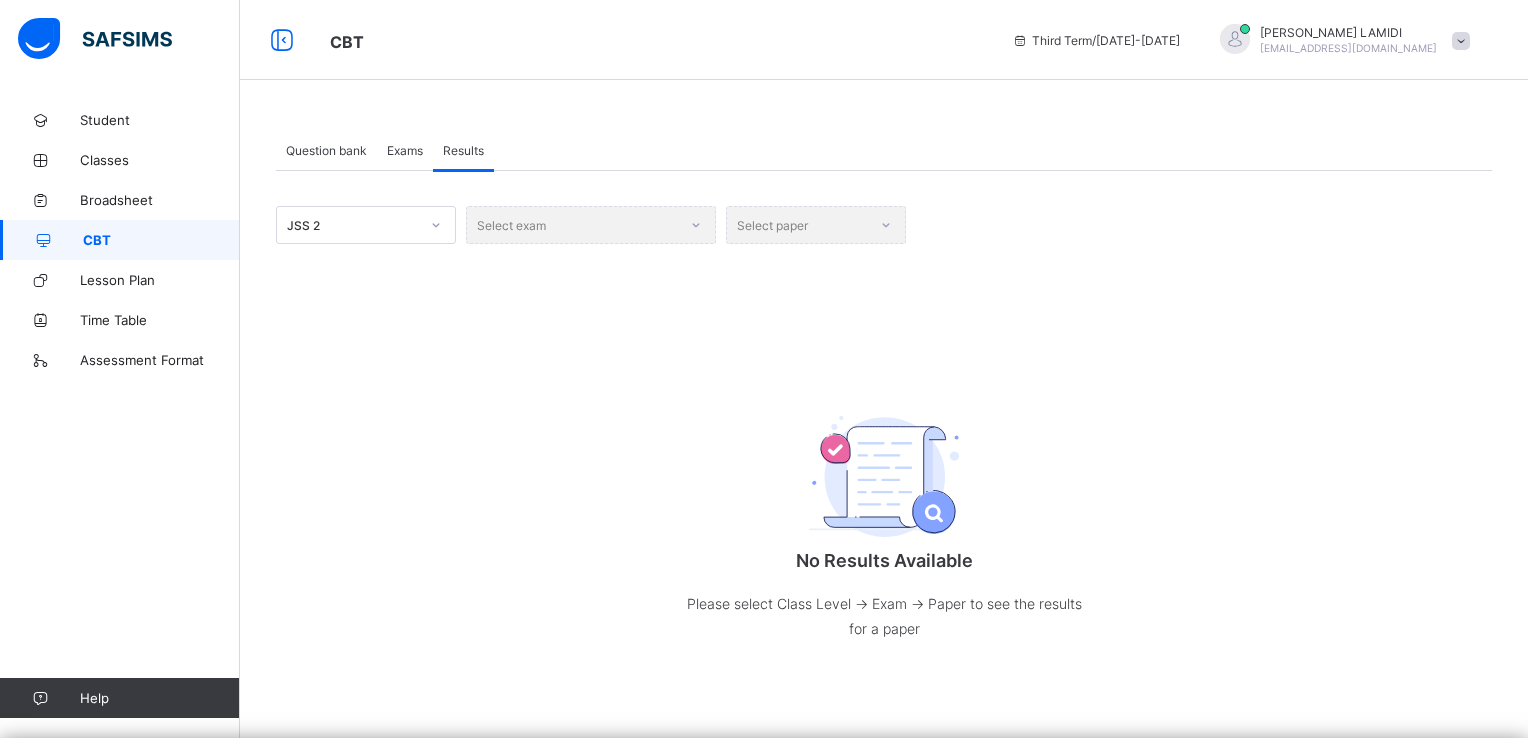 click on "Select exam" at bounding box center [591, 225] 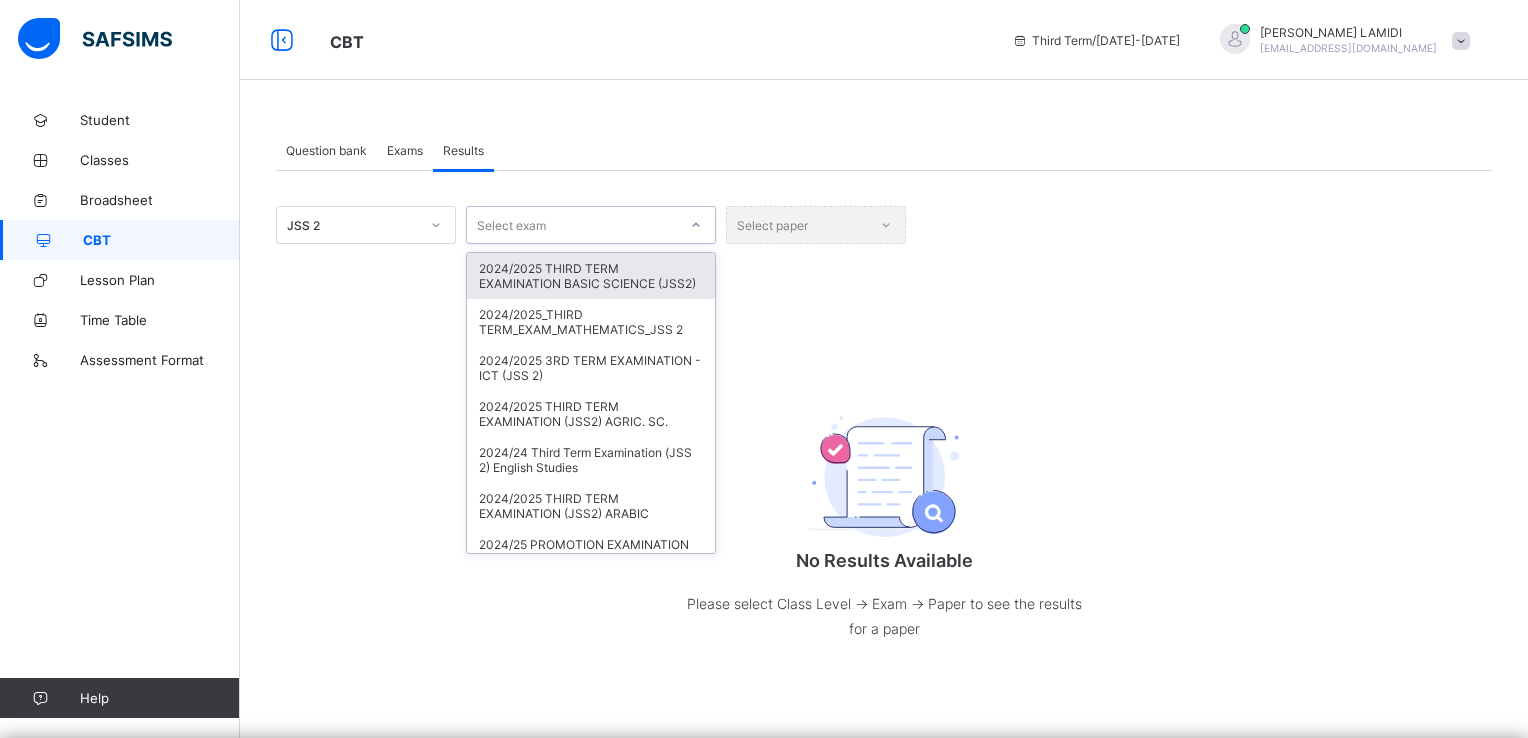 click 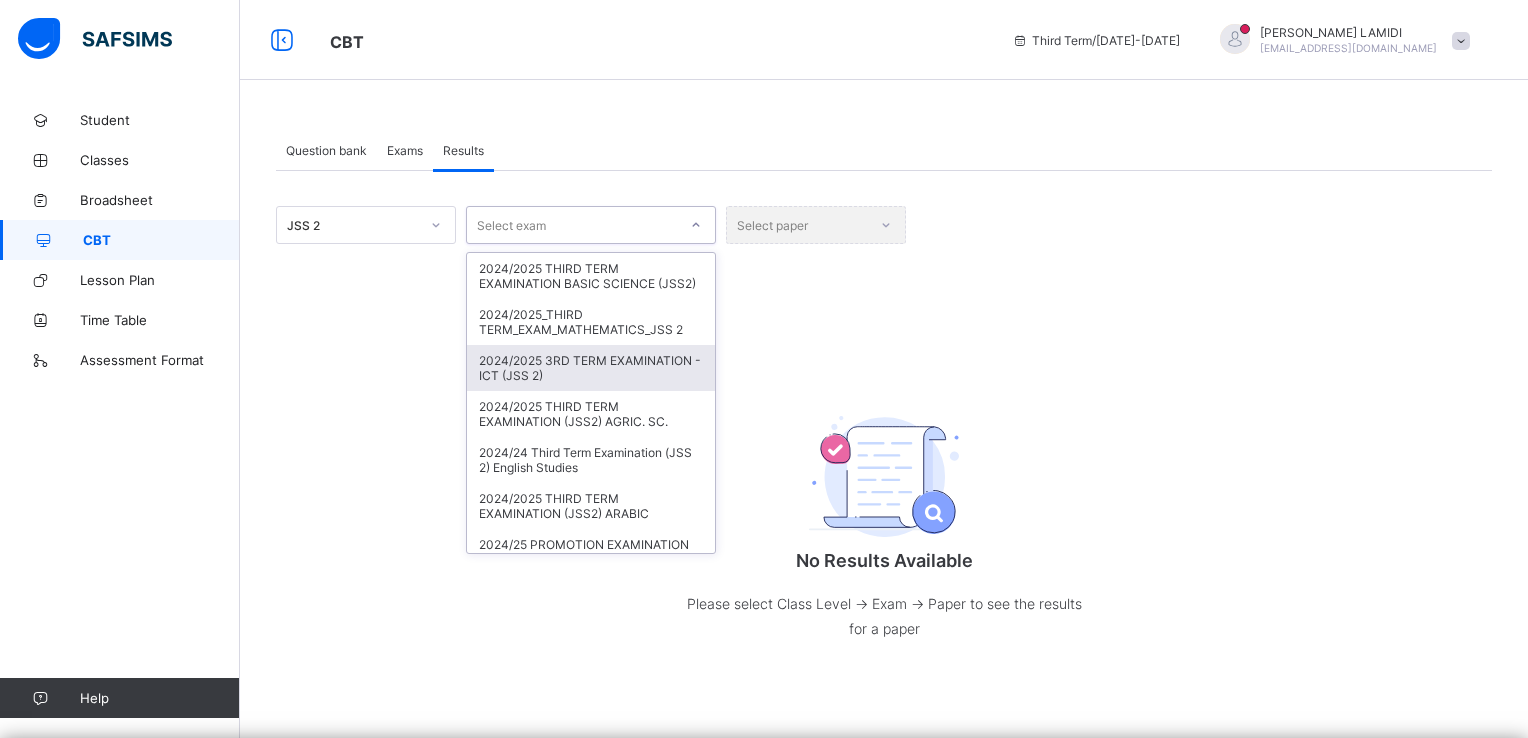 scroll, scrollTop: 40, scrollLeft: 0, axis: vertical 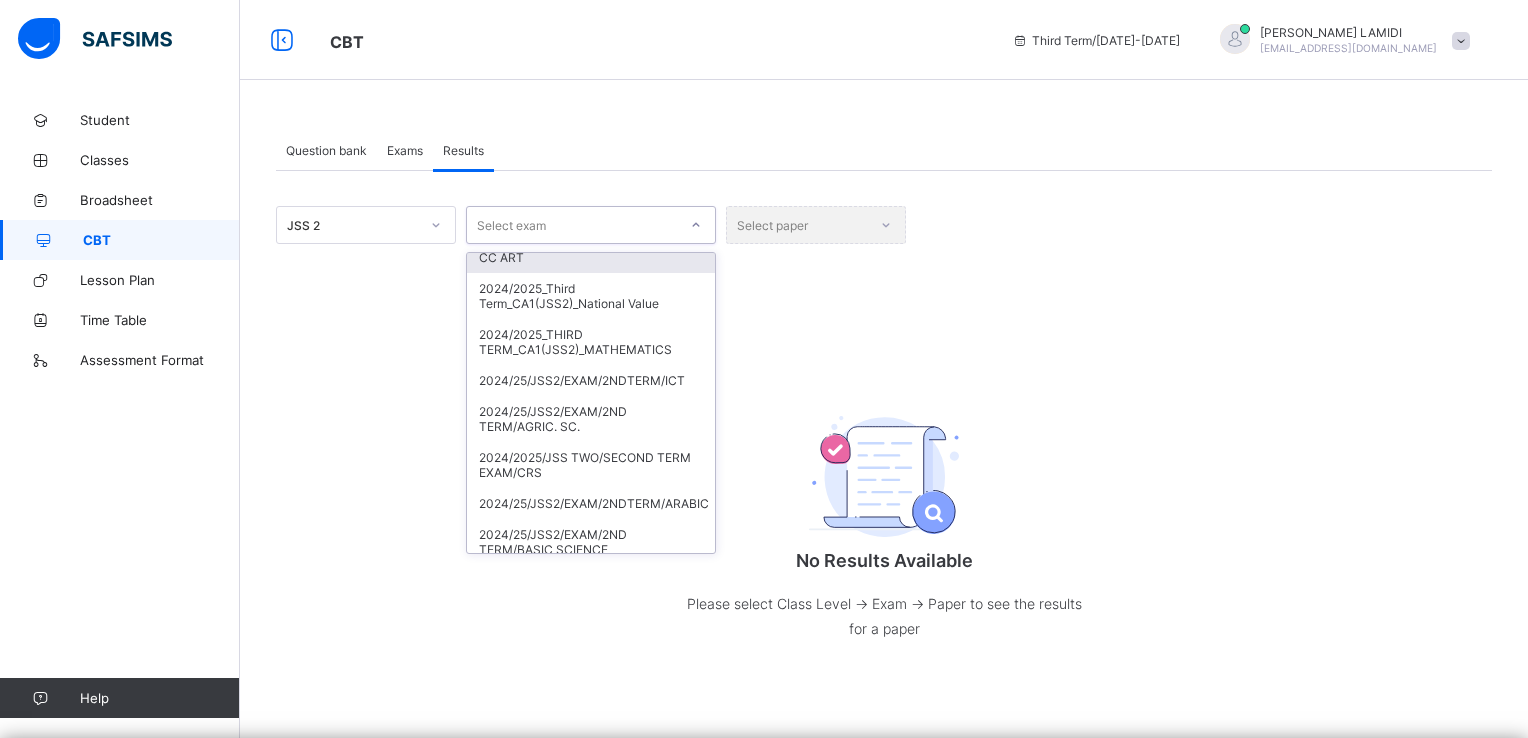 click on "2024/2025 THIRD TERM CA1 (JSS2) CC ART" at bounding box center [591, 250] 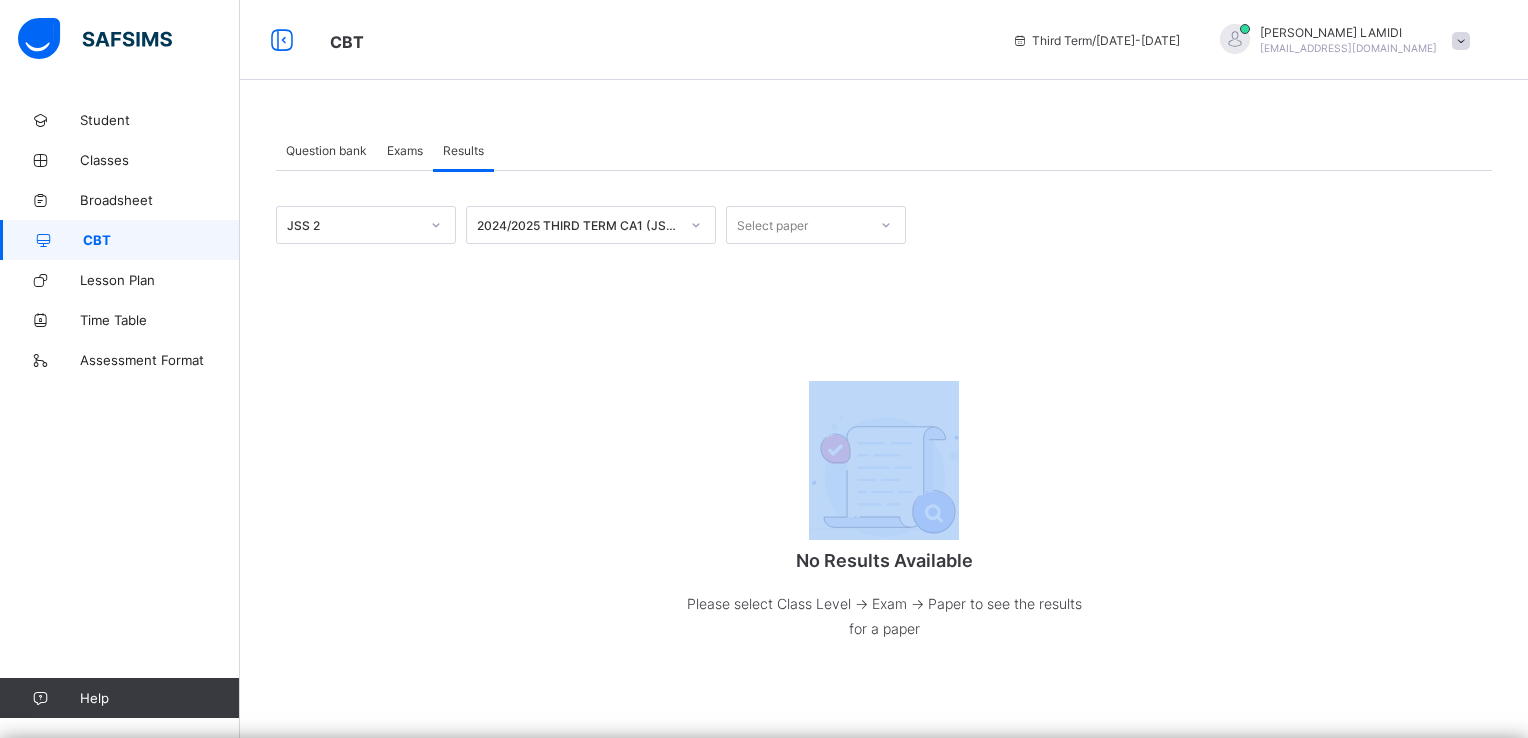 click on "JSS 2 2024/2025 THIRD TERM CA1 (JSS2) CC ART Select paper No Results Available Please select Class Level -> Exam -> Paper to see the results for a paper   •    /" at bounding box center (884, 443) 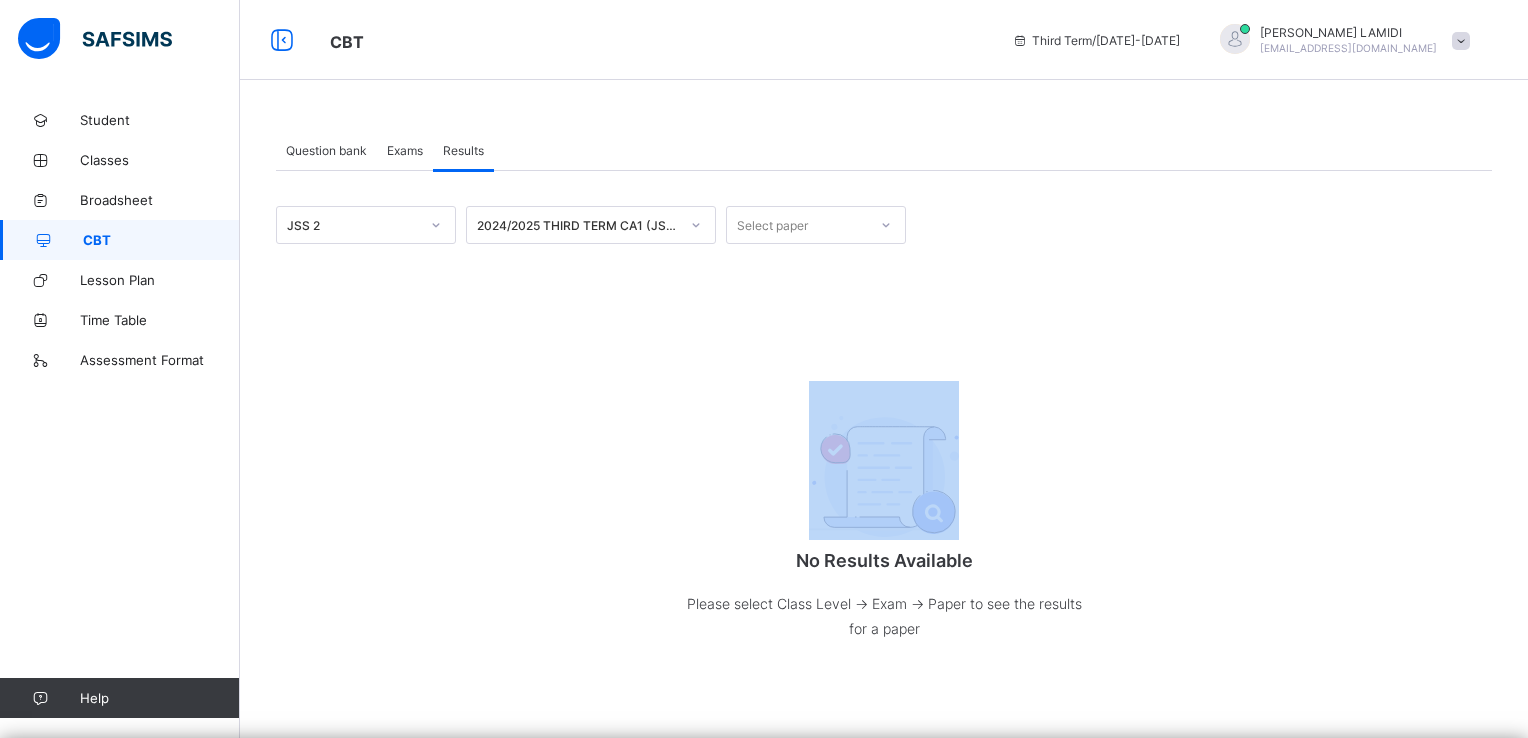 drag, startPoint x: 641, startPoint y: 330, endPoint x: 668, endPoint y: 395, distance: 70.38466 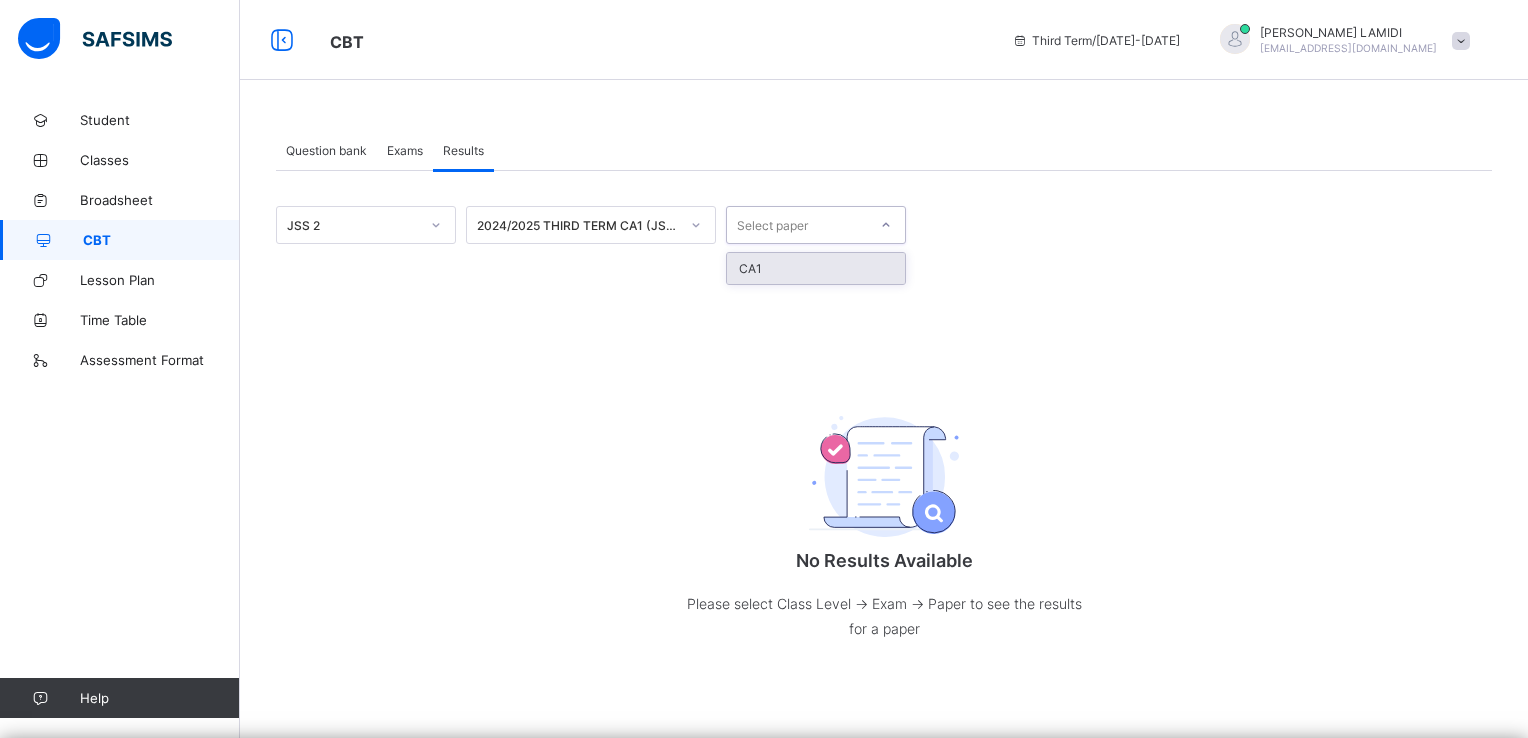 click 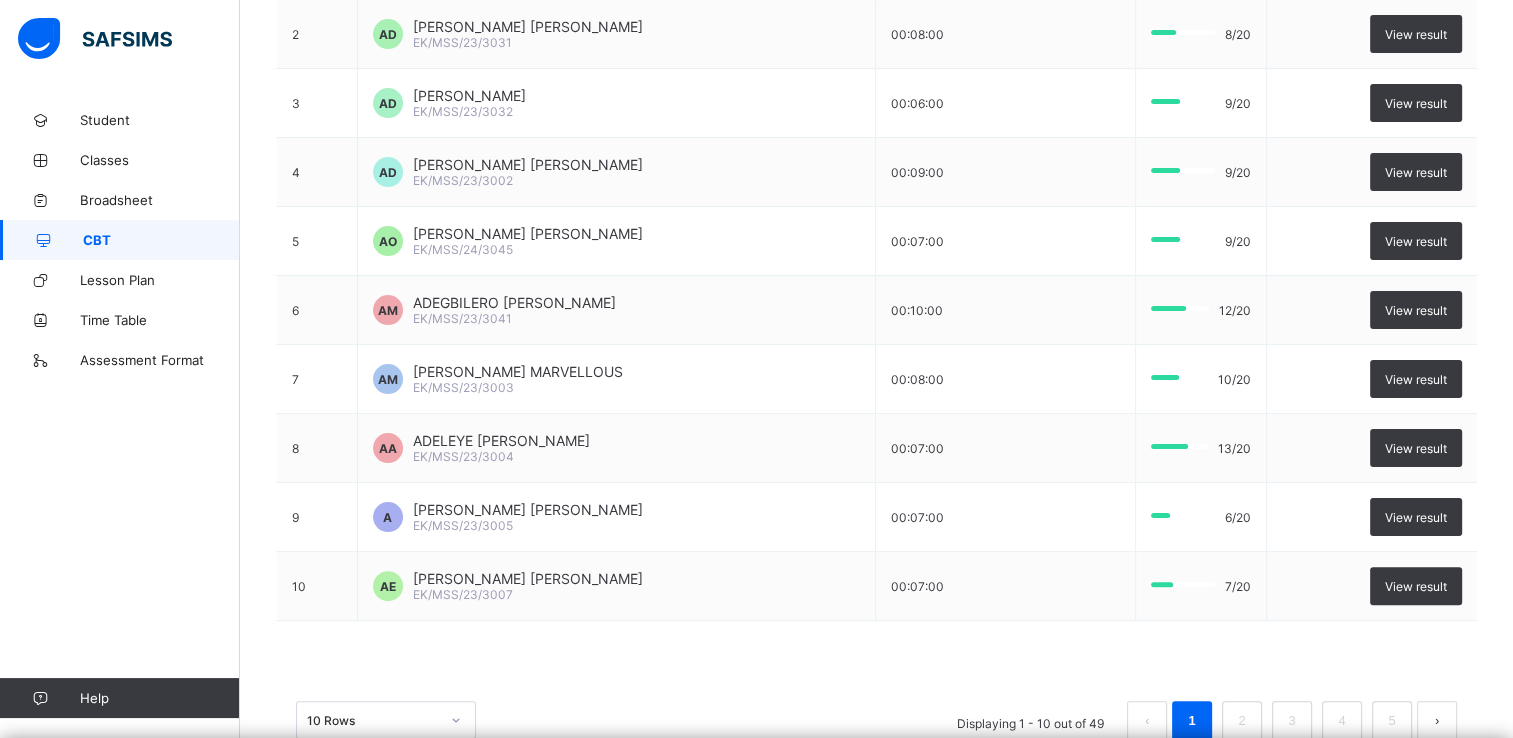 scroll, scrollTop: 450, scrollLeft: 0, axis: vertical 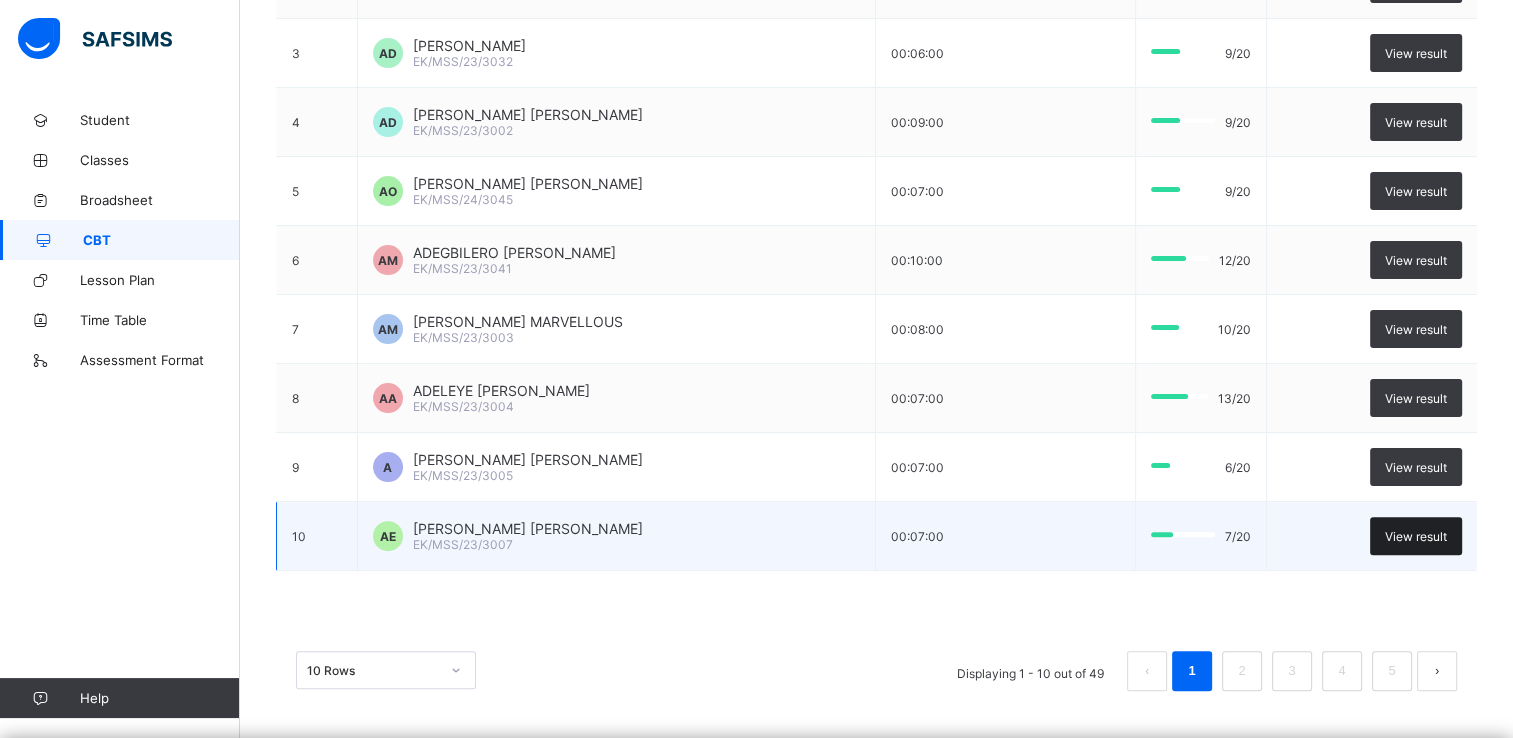 click on "View result" at bounding box center [1416, 536] 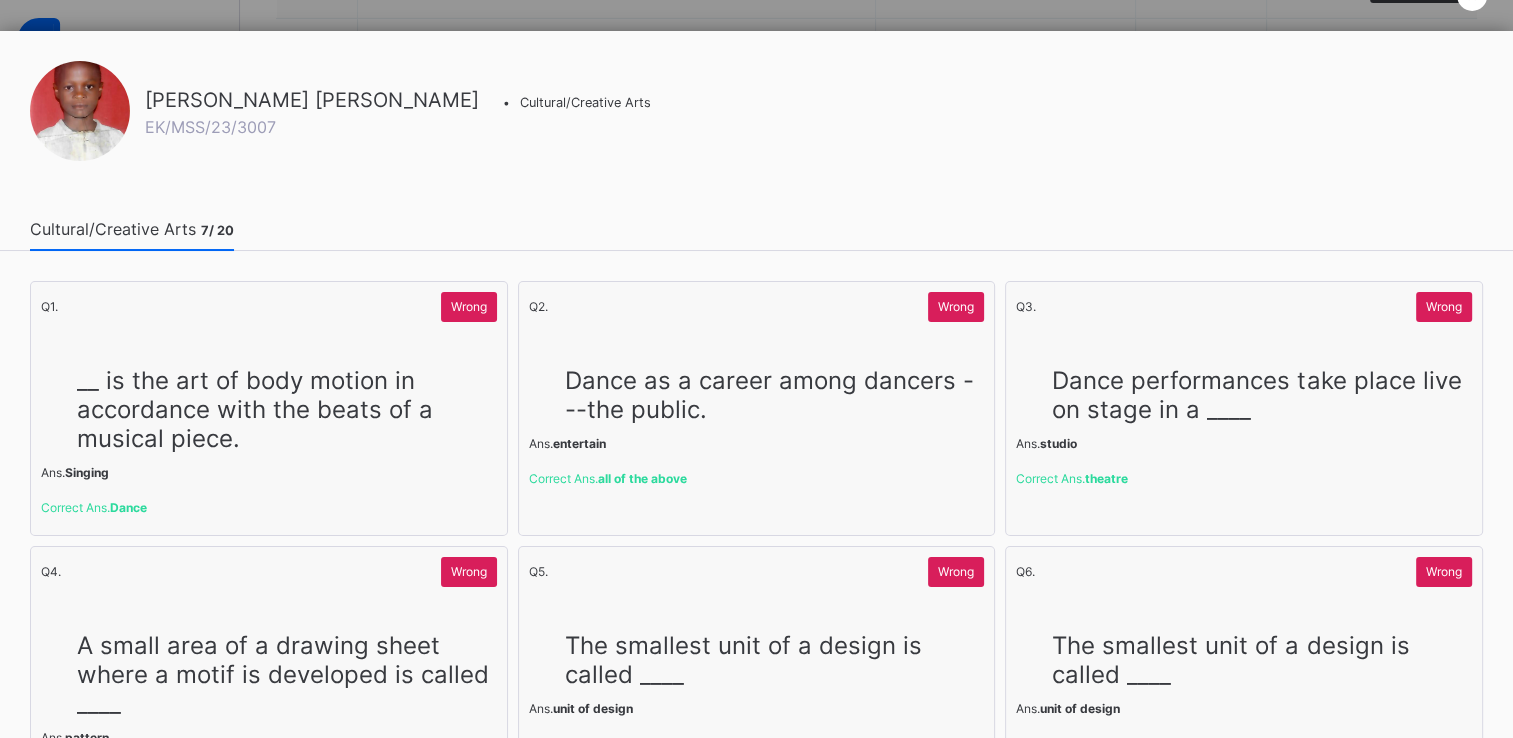 drag, startPoint x: 428, startPoint y: 390, endPoint x: 286, endPoint y: 390, distance: 142 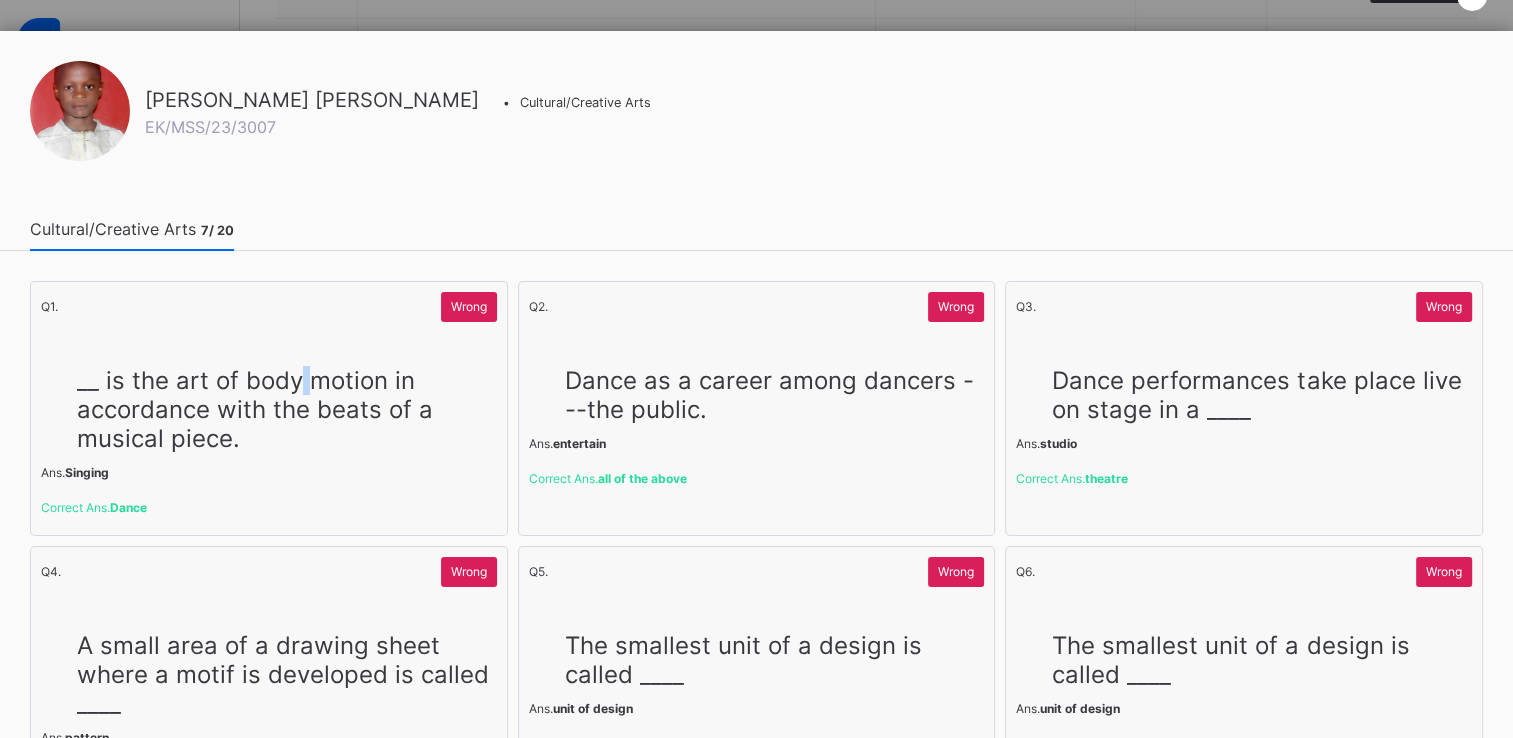 click on "__ is the art of body motion in accordance with the beats of a musical piece." at bounding box center [255, 409] 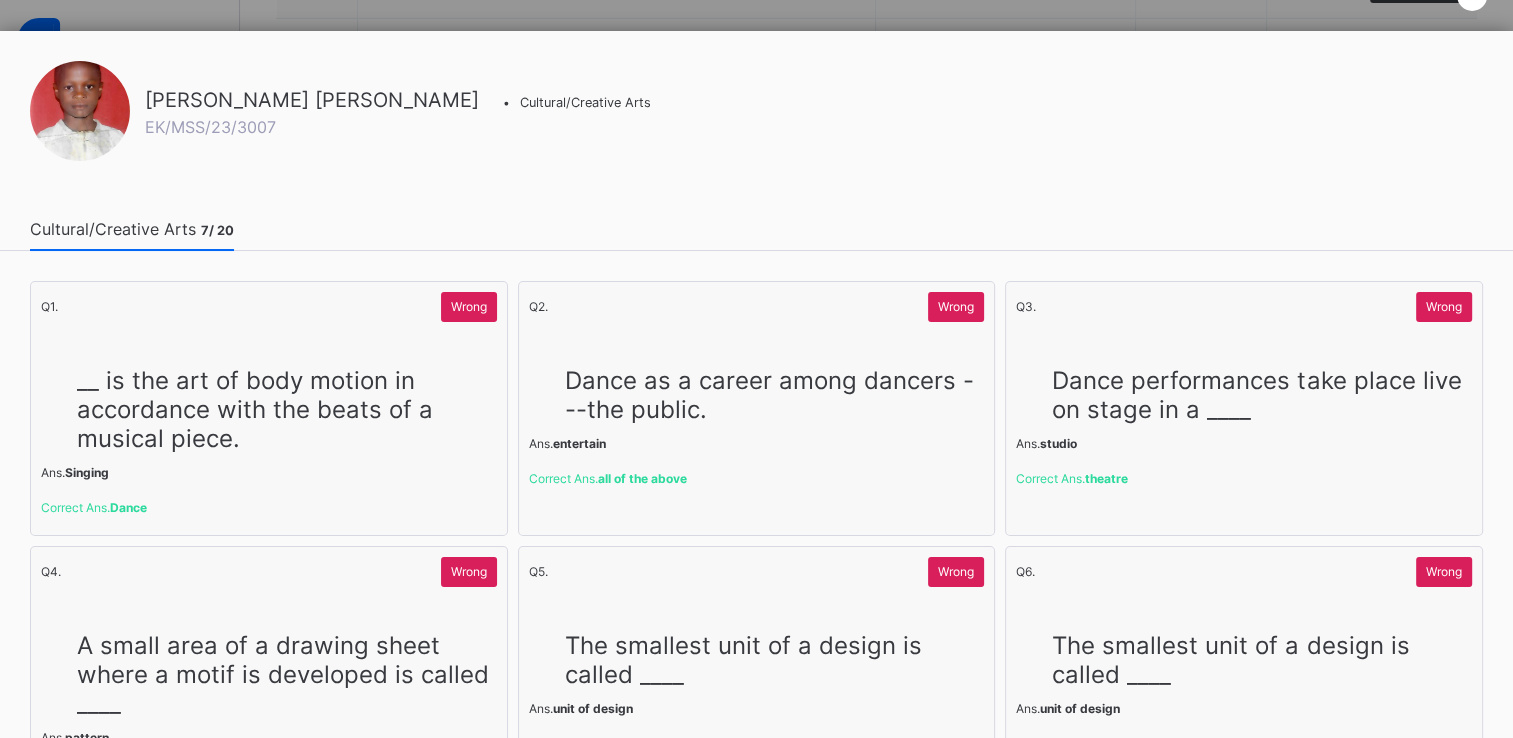 click on "Correct Ans.  Dance" at bounding box center [269, 507] 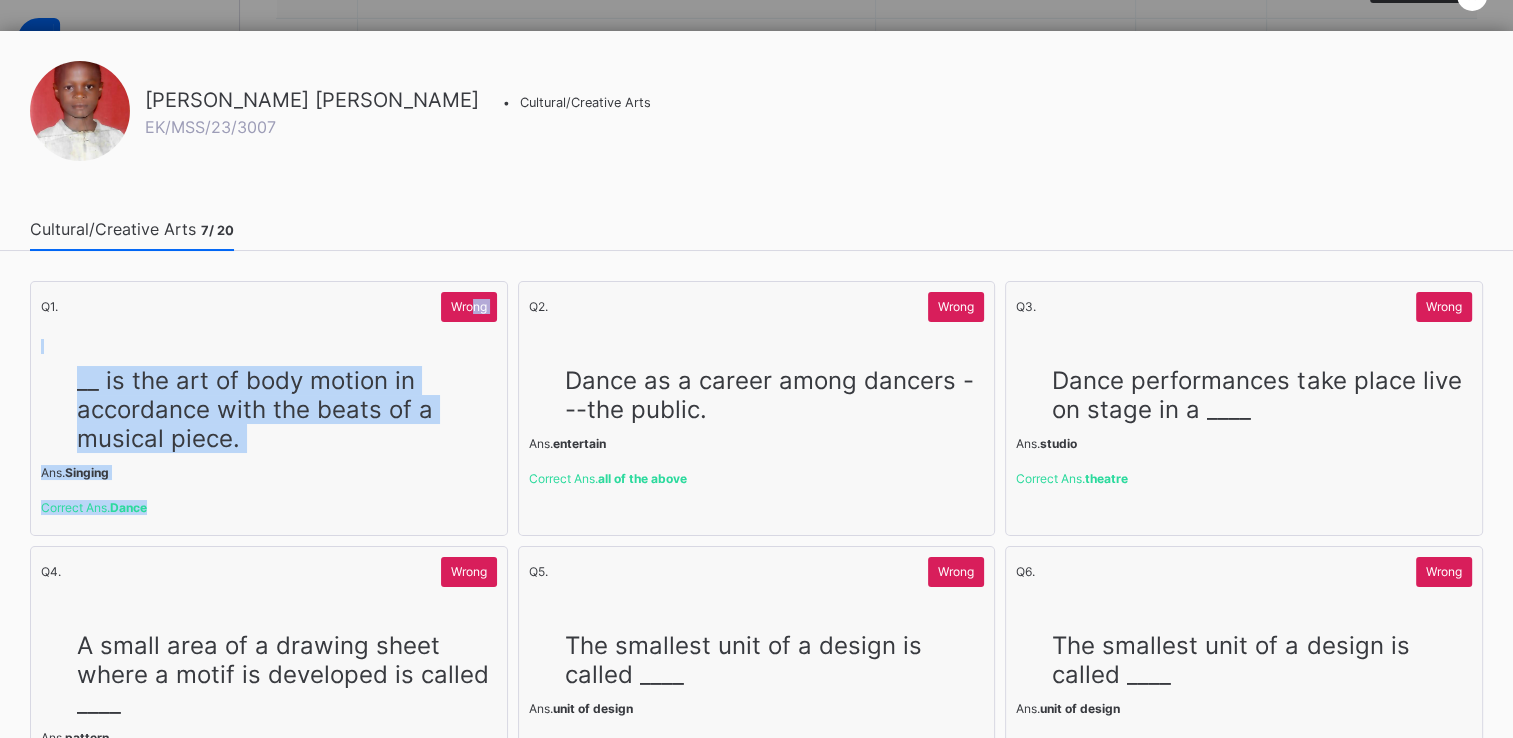 drag, startPoint x: 458, startPoint y: 306, endPoint x: 462, endPoint y: 497, distance: 191.04189 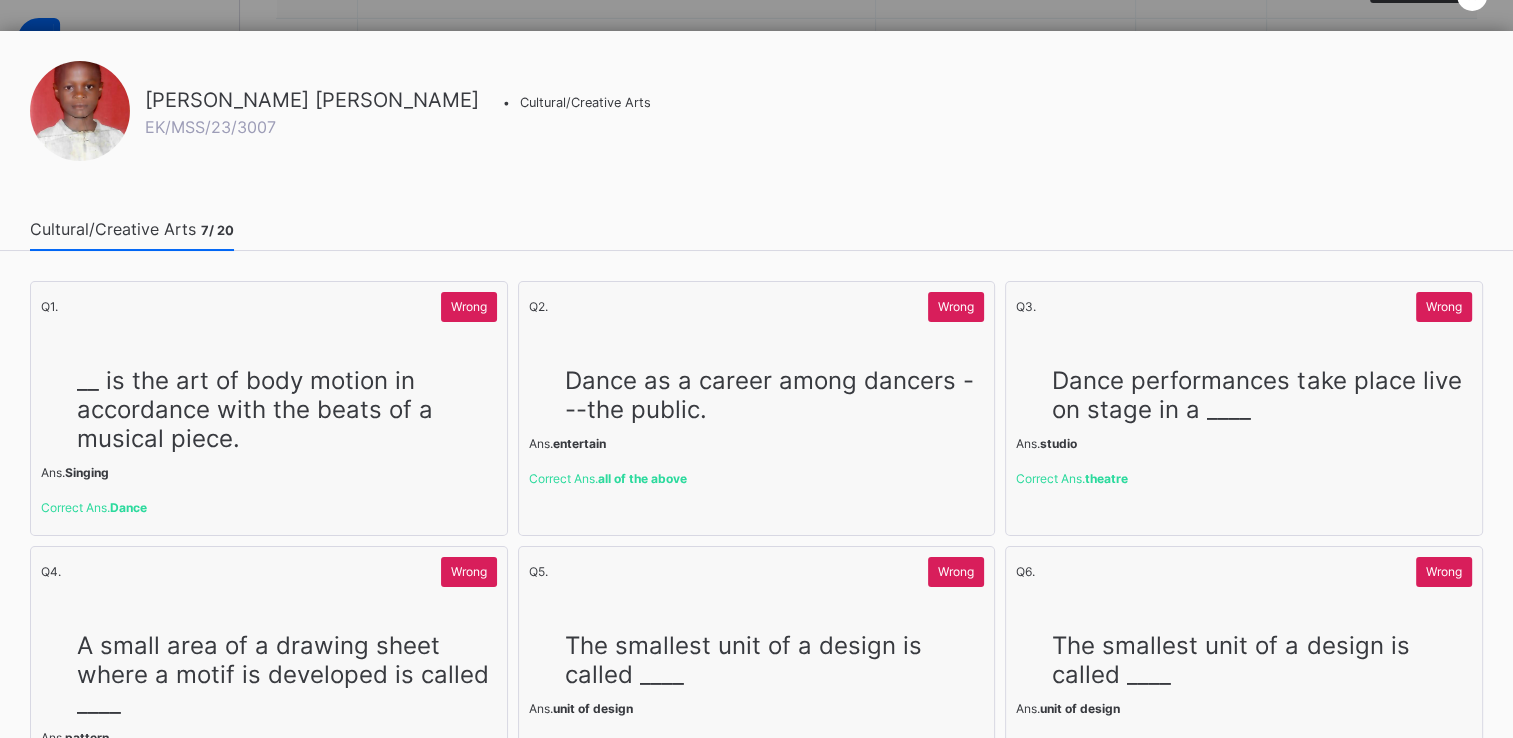 click on "Correct Ans.  Dance" at bounding box center (269, 507) 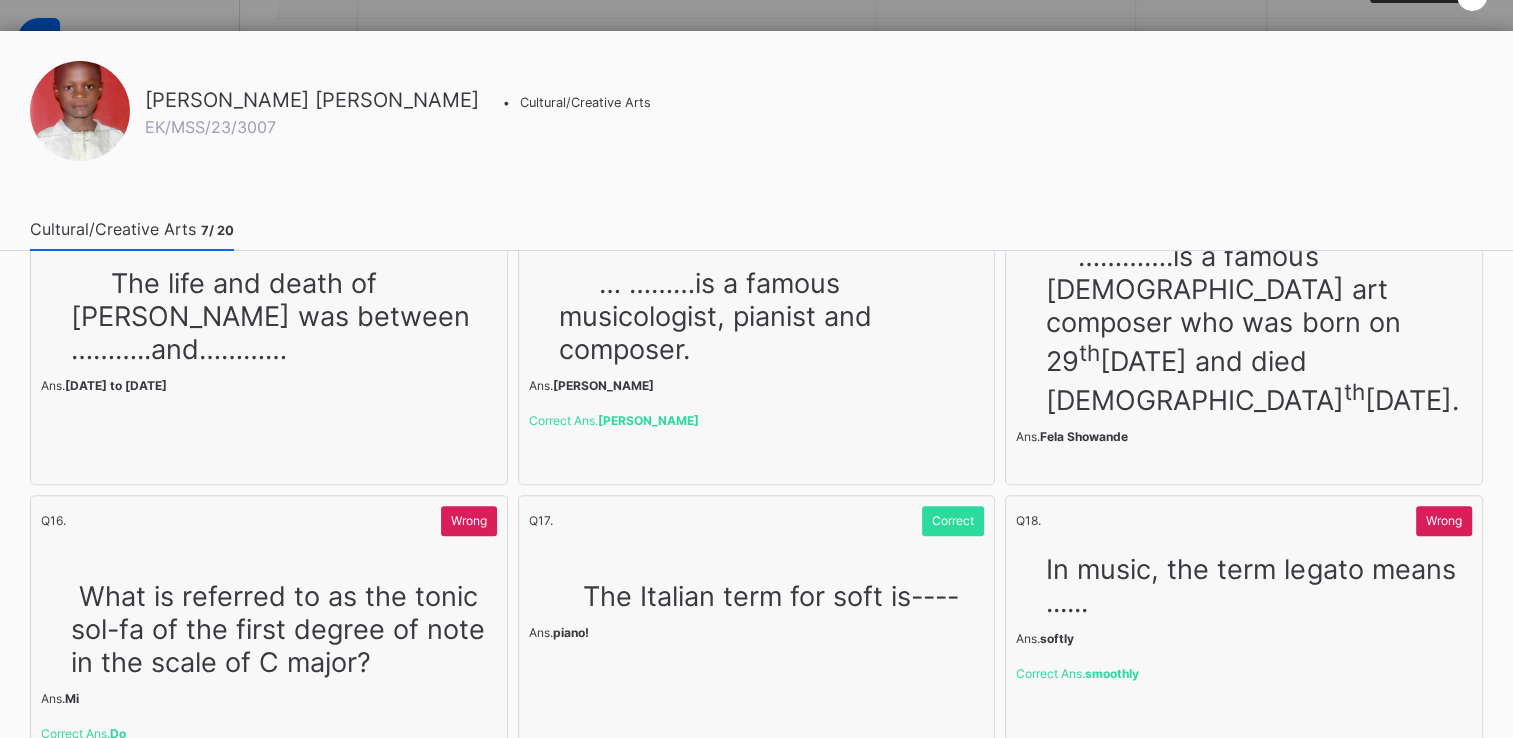 scroll, scrollTop: 1320, scrollLeft: 0, axis: vertical 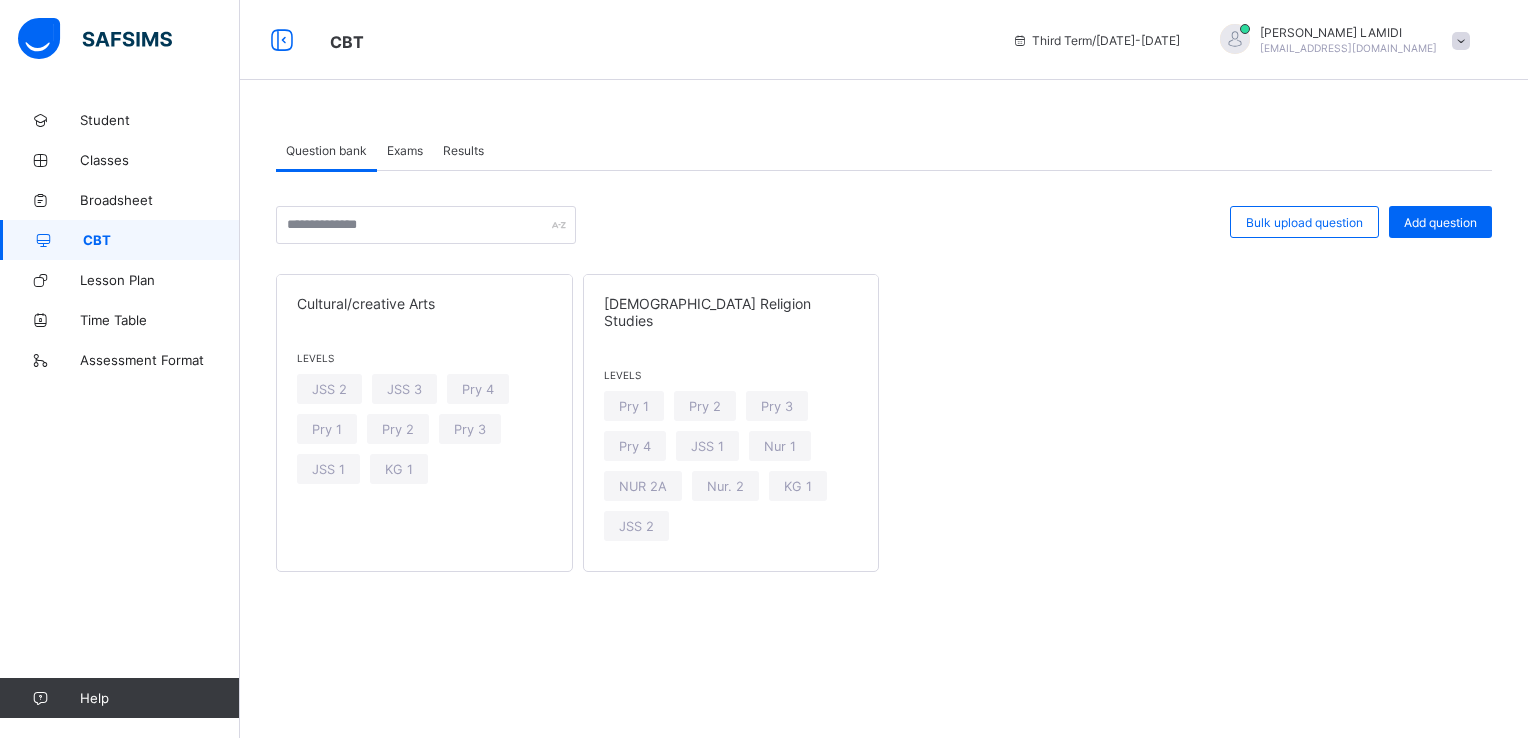 click on "Exams" at bounding box center (405, 150) 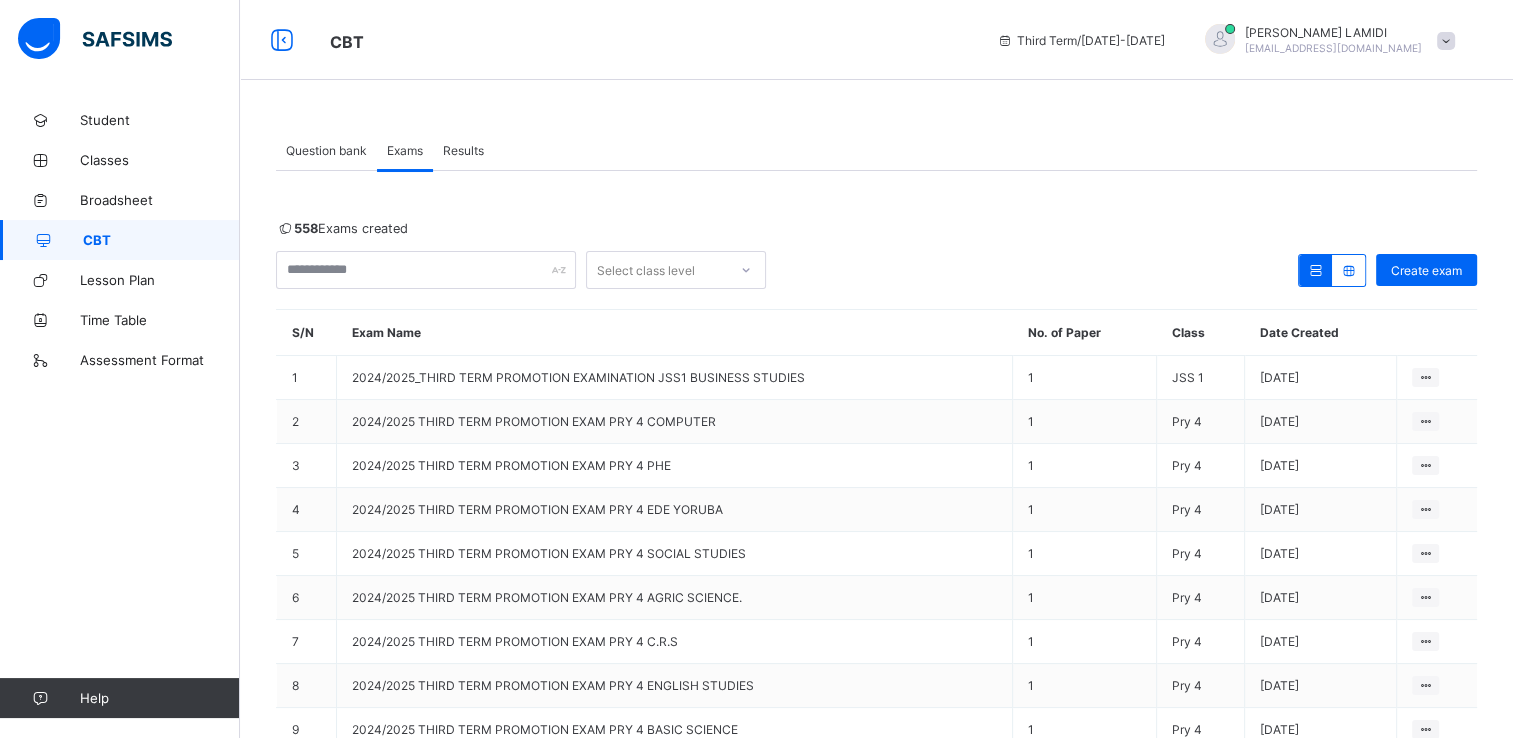click on "Question bank" at bounding box center [326, 150] 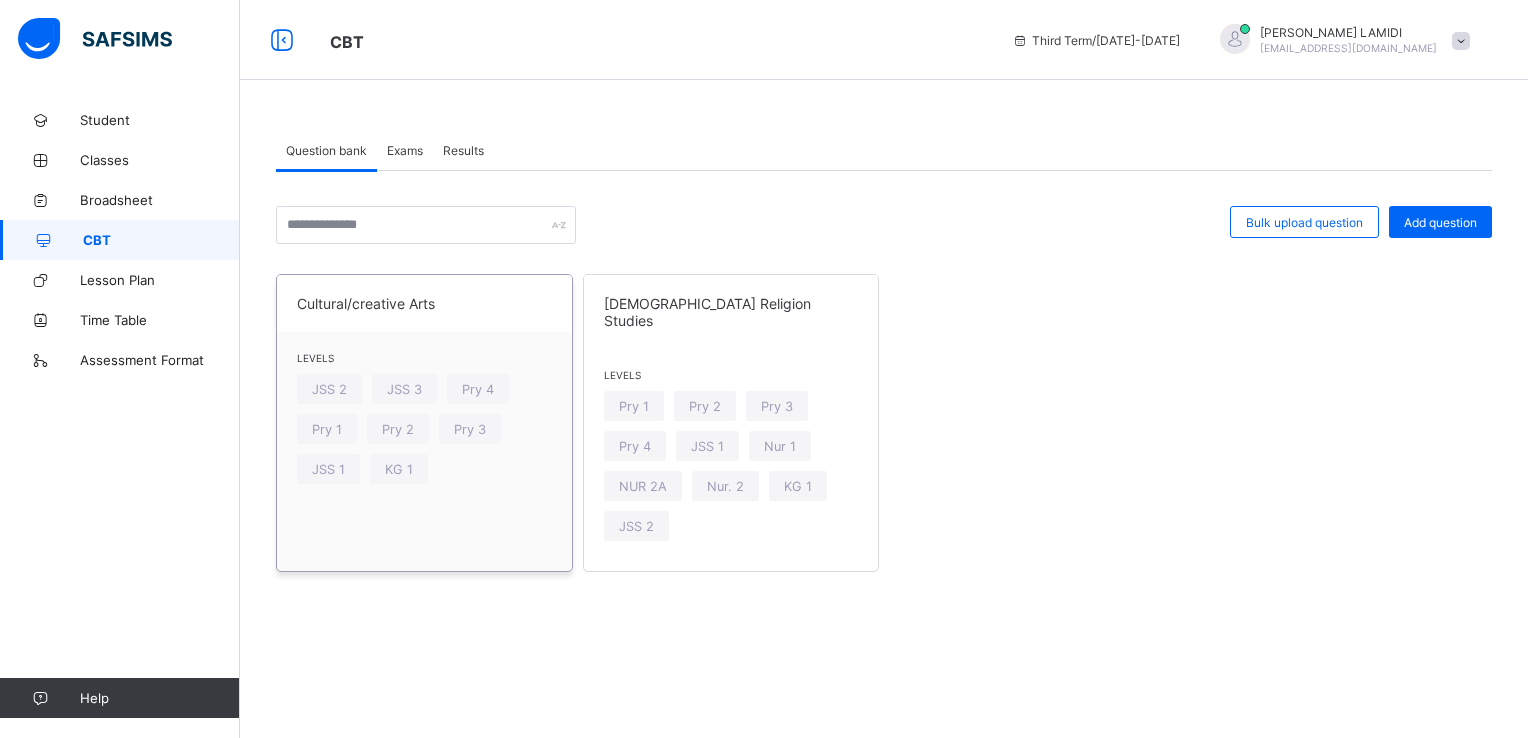 click at bounding box center (424, 317) 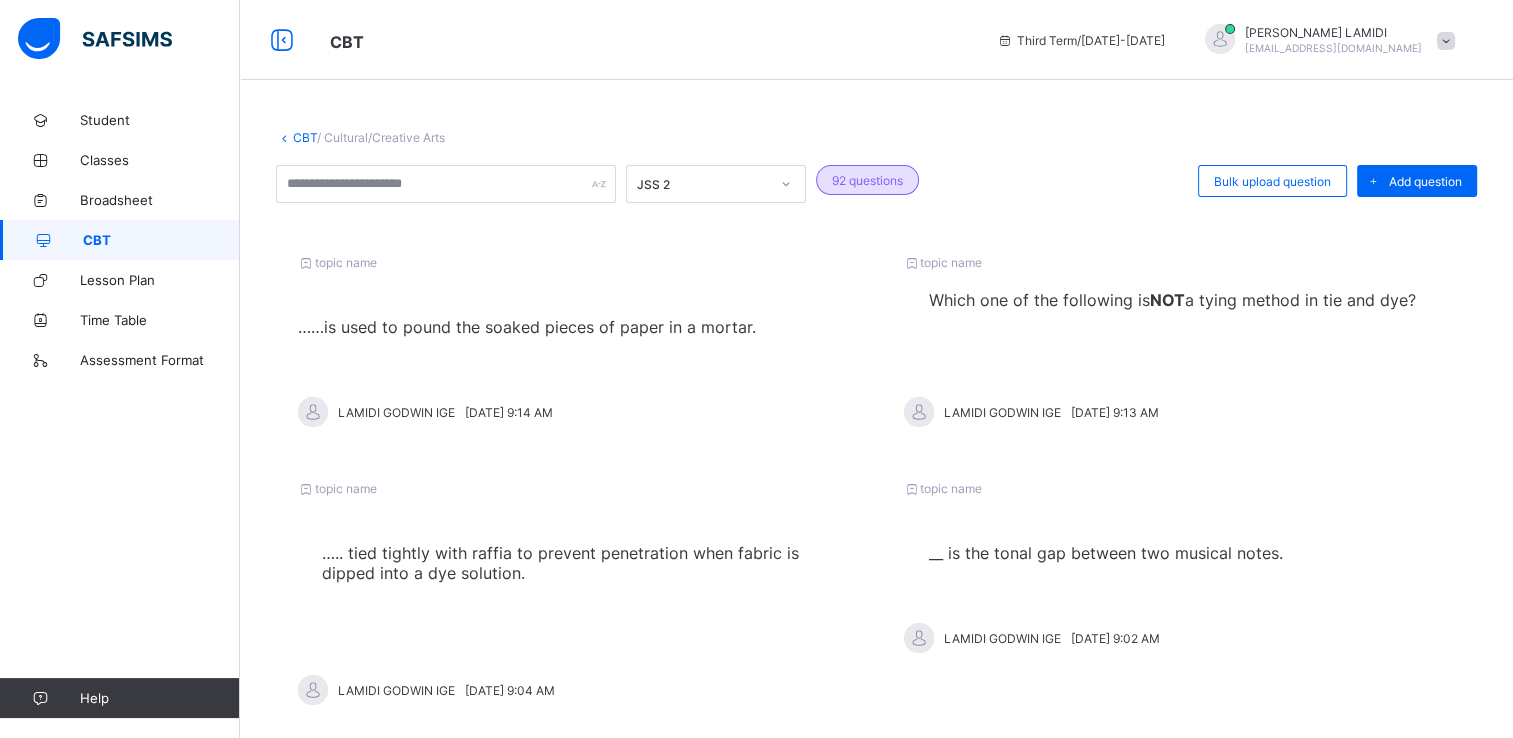 click on "……is used to pound the soaked pieces of paper in a mortar." at bounding box center (527, 327) 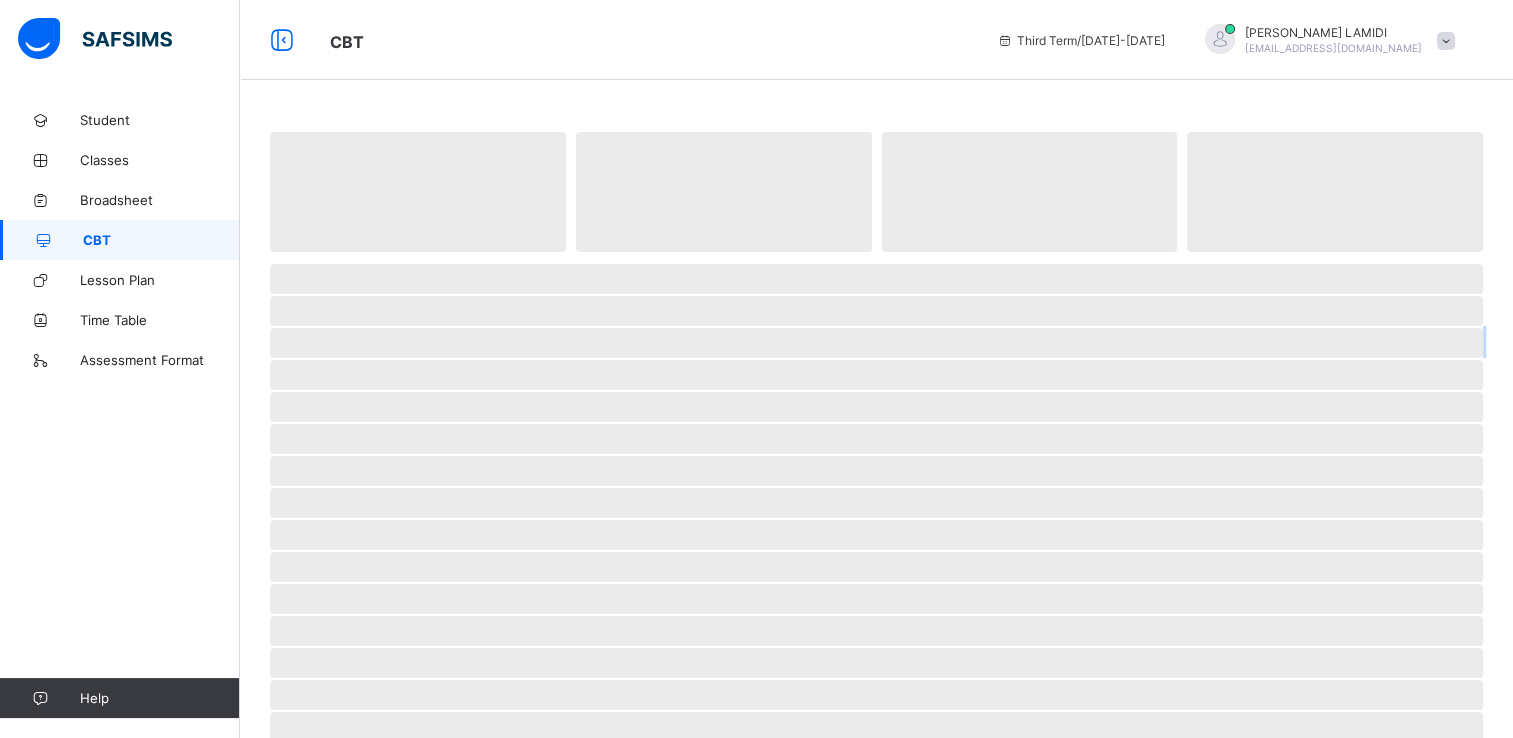 click on "‌ ‌ ‌ ‌ ‌ ‌ ‌ ‌ ‌ ‌ ‌ ‌ ‌ ‌ ‌ ‌ ‌ ‌ ‌ ‌ ‌ ‌ ‌ ‌ ‌" at bounding box center [876, 653] 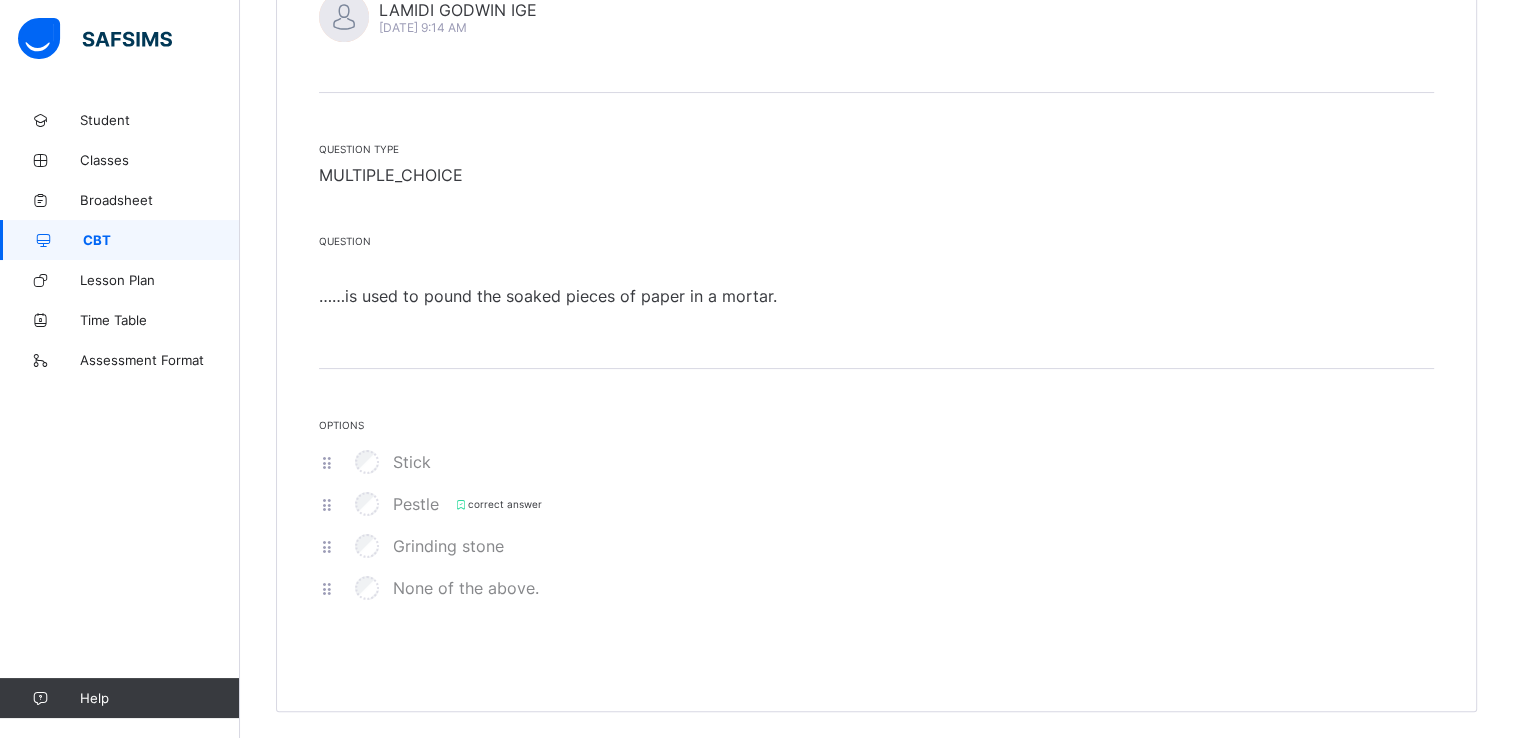 scroll, scrollTop: 326, scrollLeft: 0, axis: vertical 